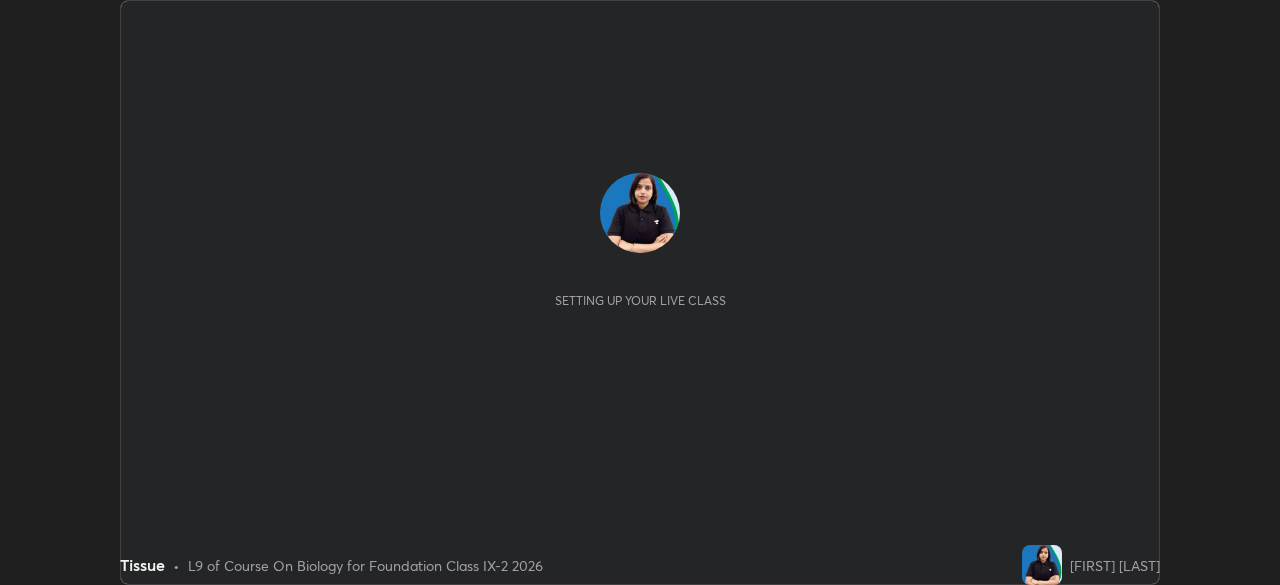 scroll, scrollTop: 0, scrollLeft: 0, axis: both 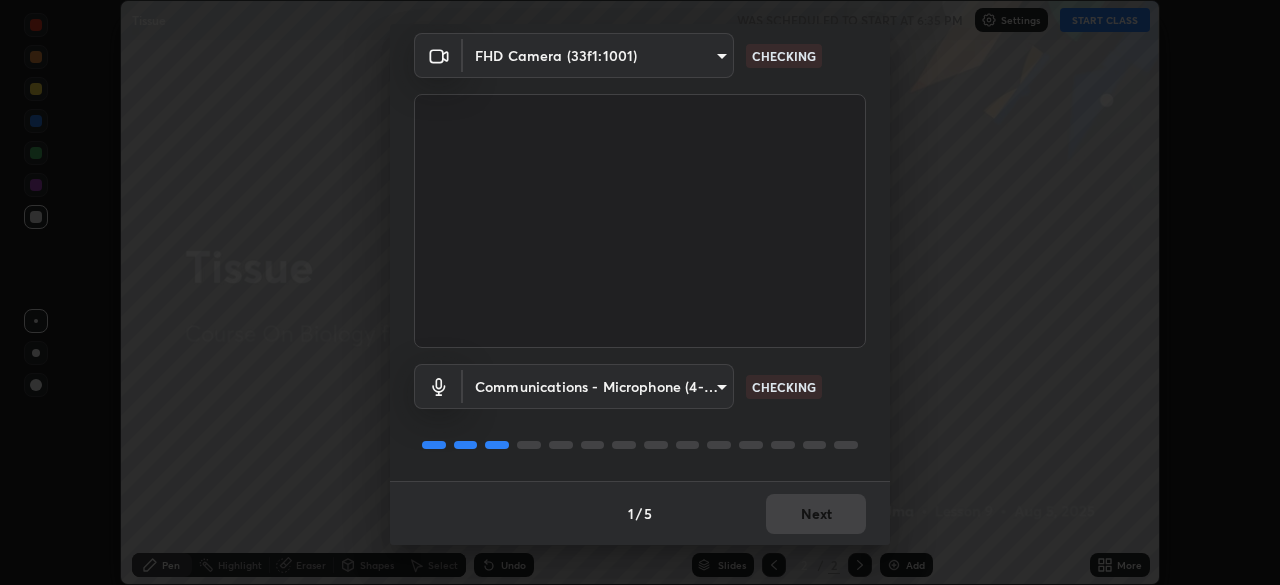 click on "Communications - Microphone (4- USB PnP Sound Device) communications CHECKING" at bounding box center [640, 414] 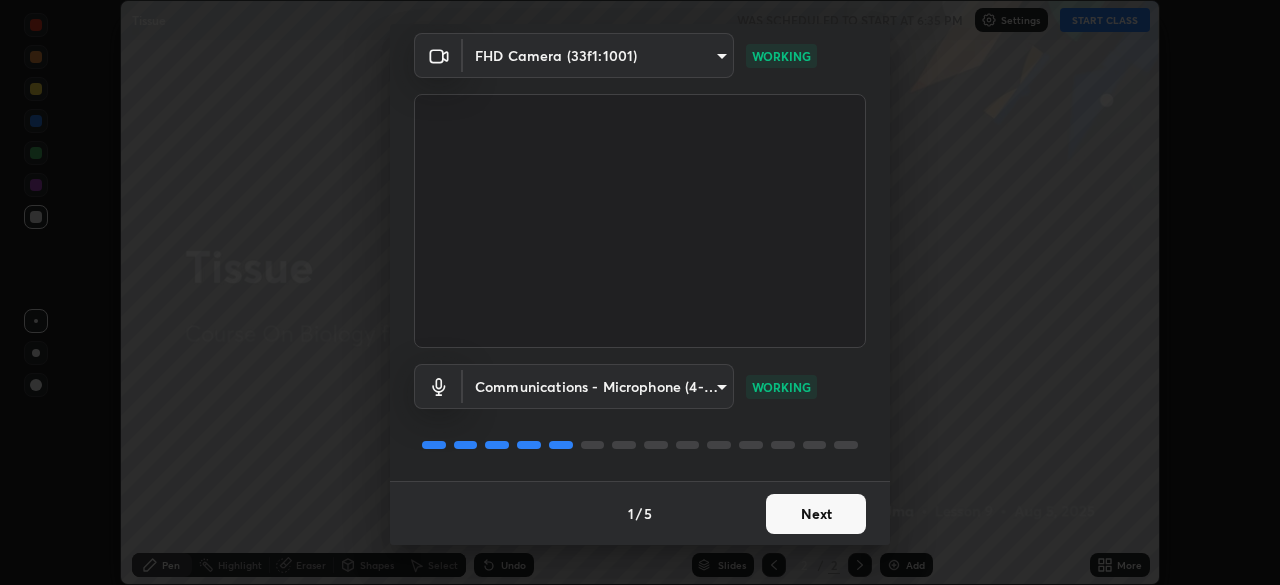 click on "Next" at bounding box center [816, 514] 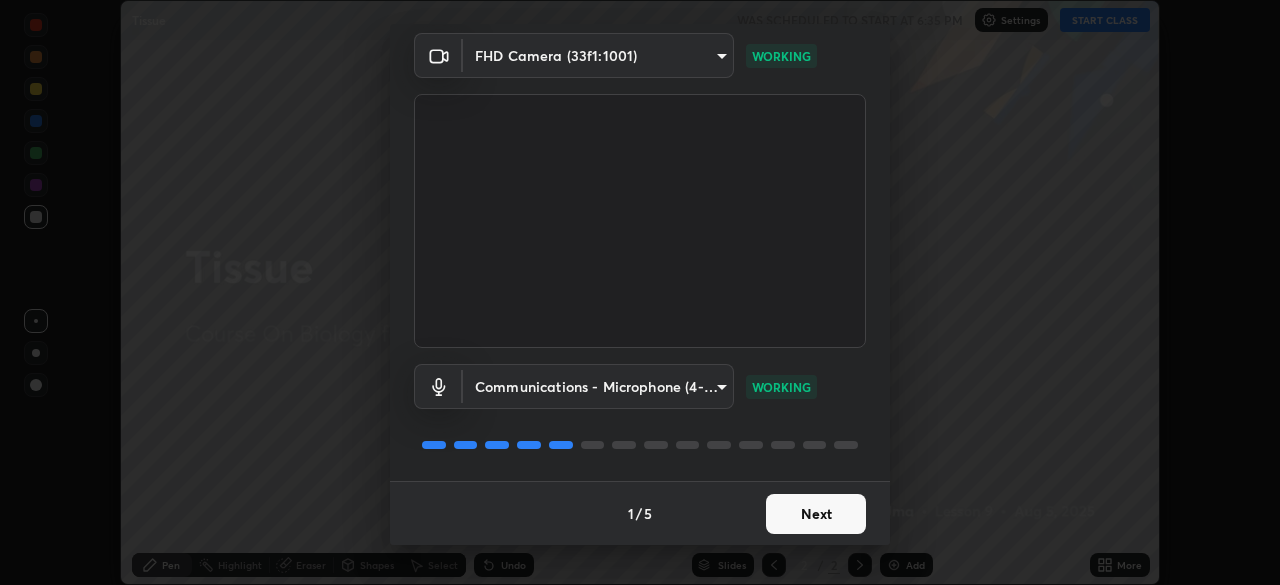 scroll, scrollTop: 0, scrollLeft: 0, axis: both 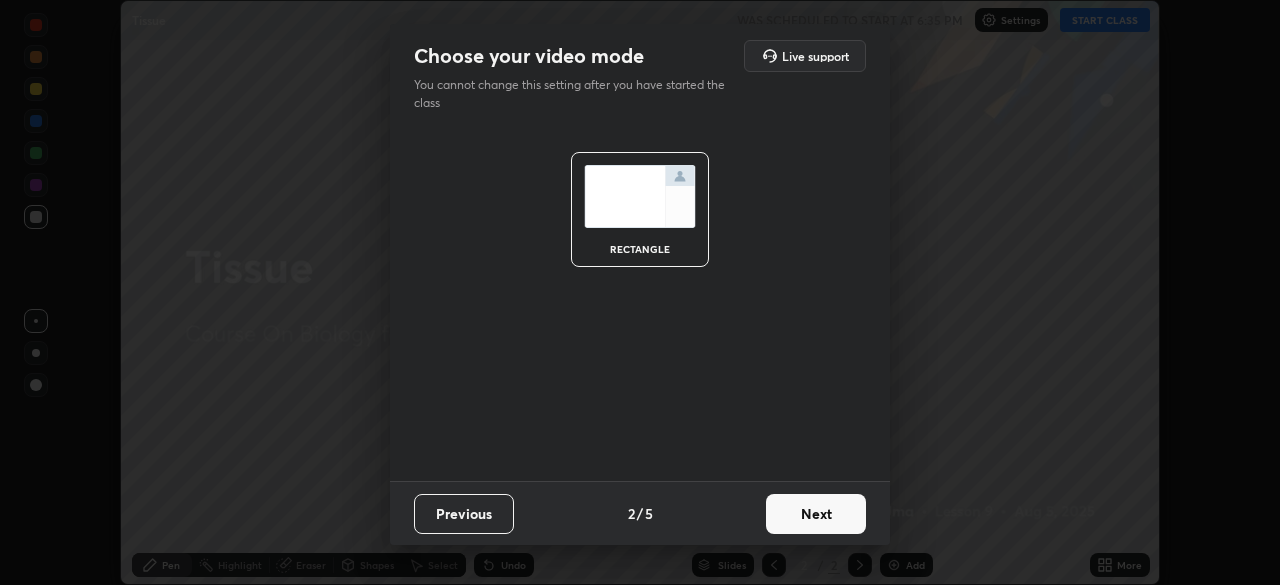 click on "Next" at bounding box center [816, 514] 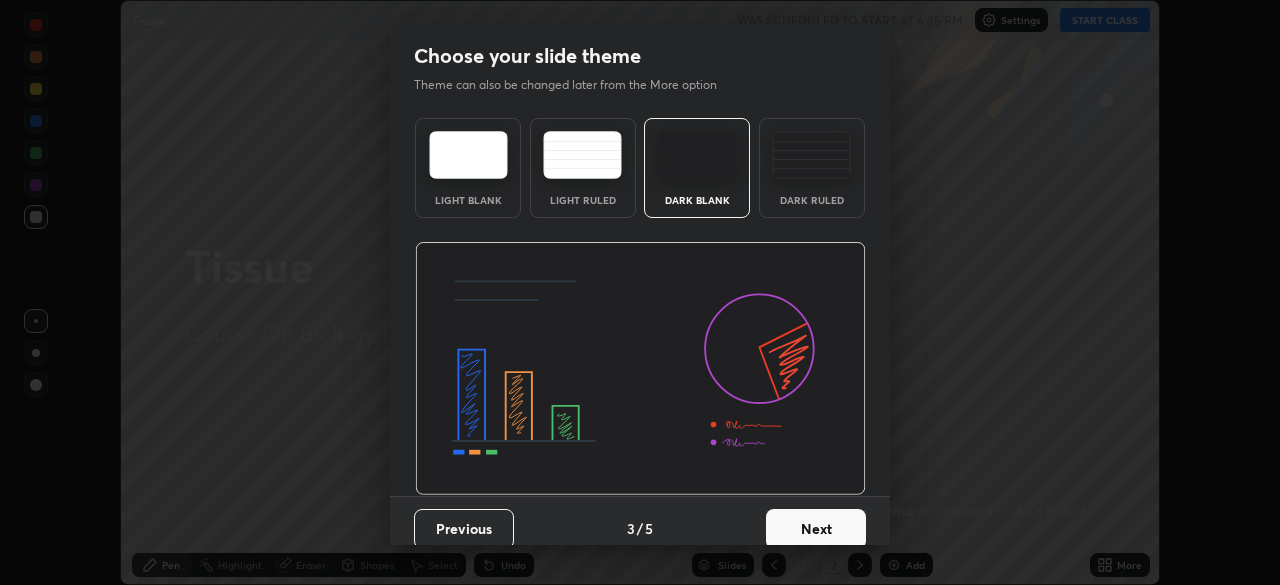 click on "Next" at bounding box center (816, 529) 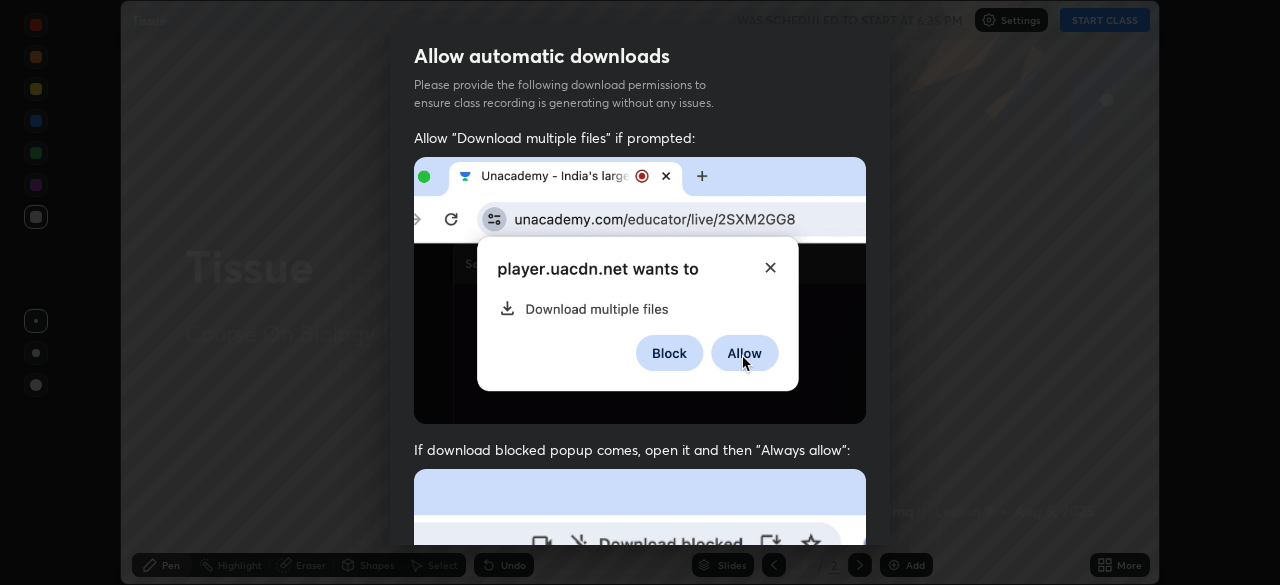 click at bounding box center [640, 687] 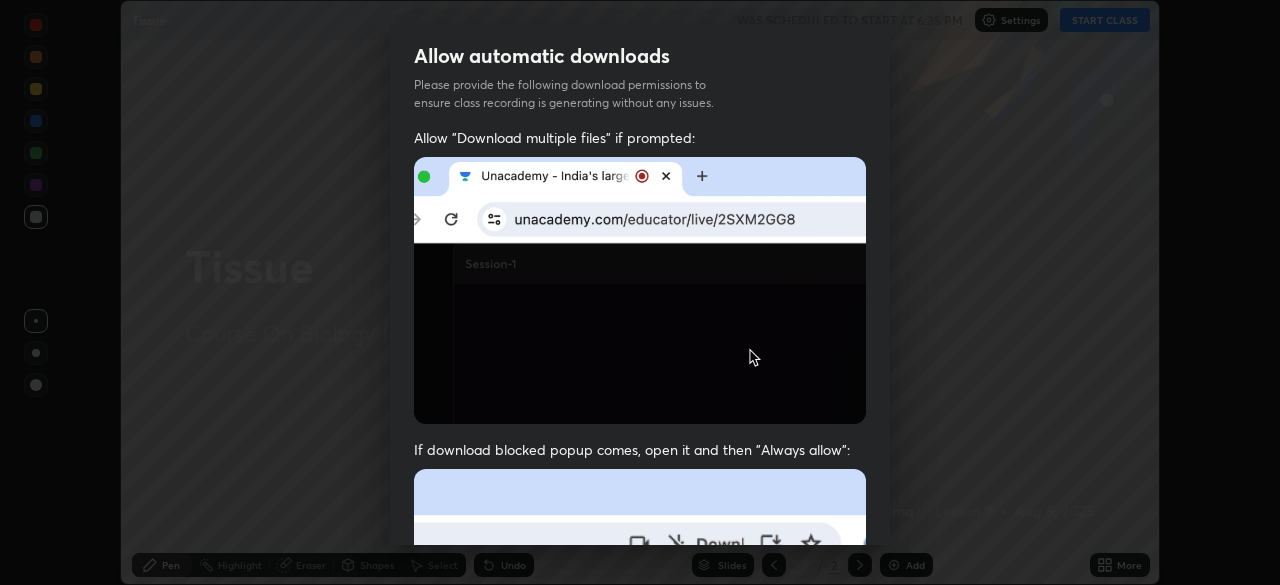 click at bounding box center (640, 687) 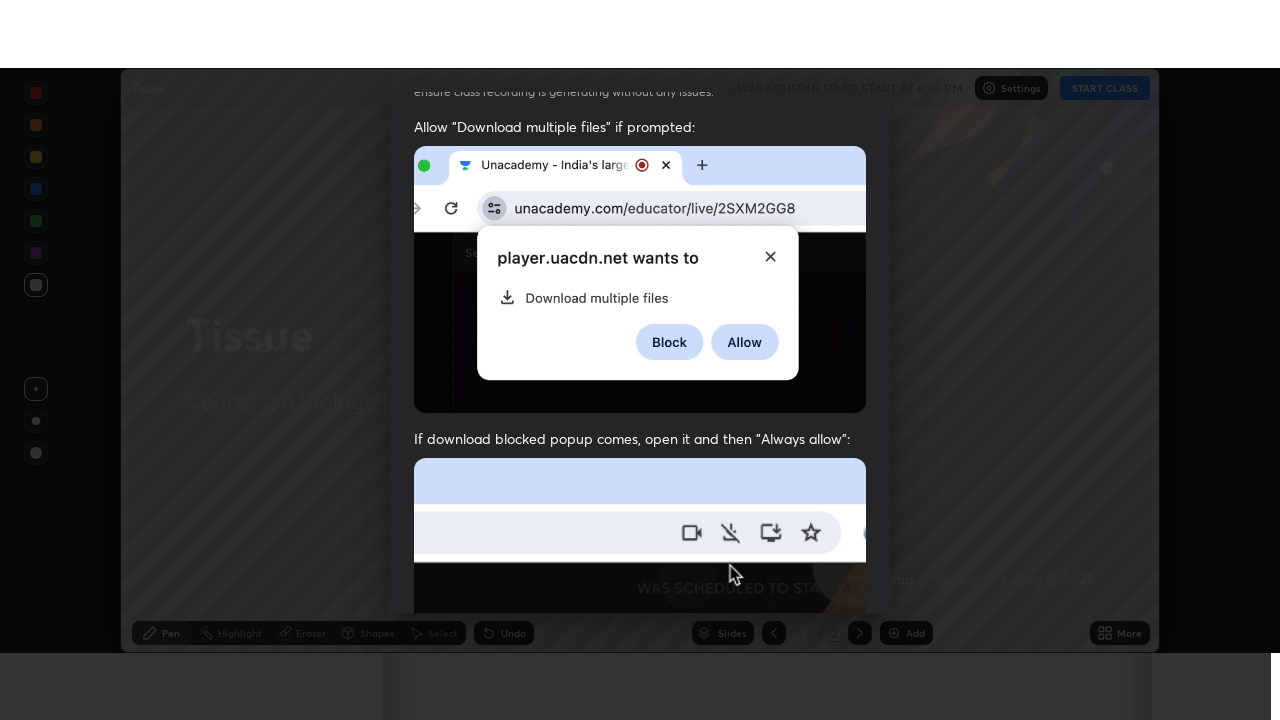 scroll, scrollTop: 479, scrollLeft: 0, axis: vertical 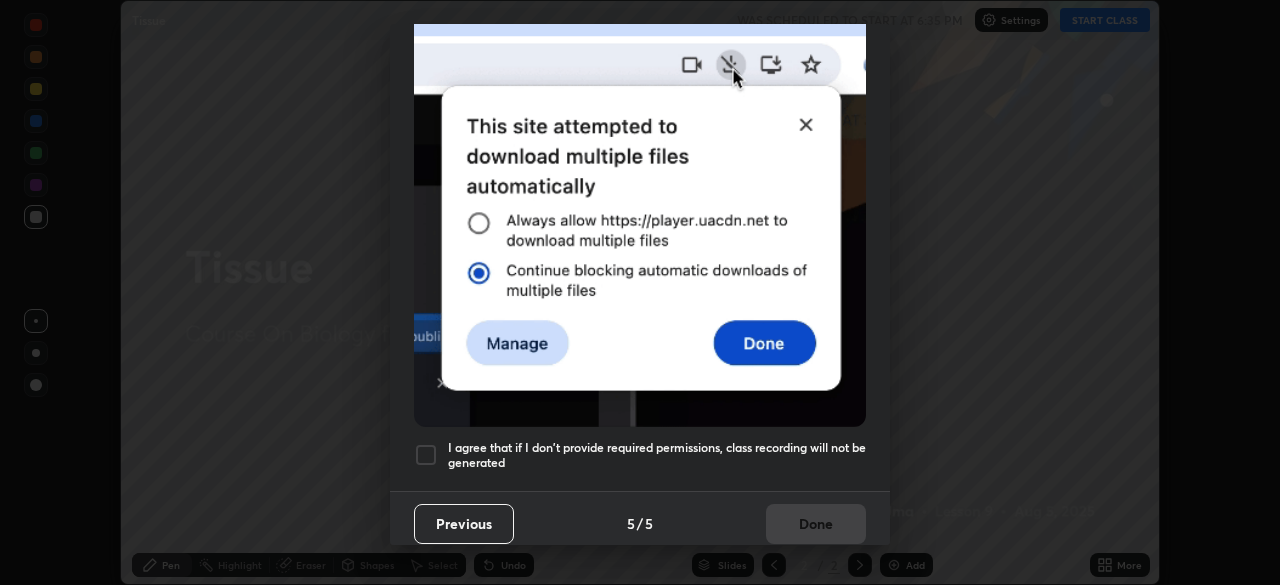 click on "I agree that if I don't provide required permissions, class recording will not be generated" at bounding box center (657, 455) 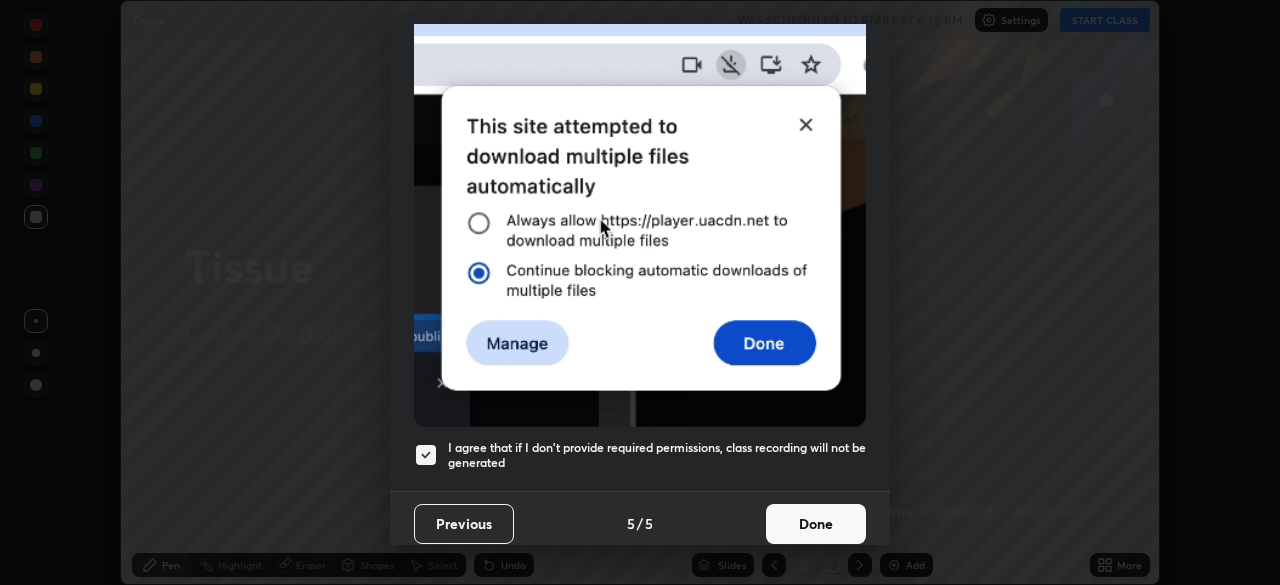 click on "Done" at bounding box center [816, 524] 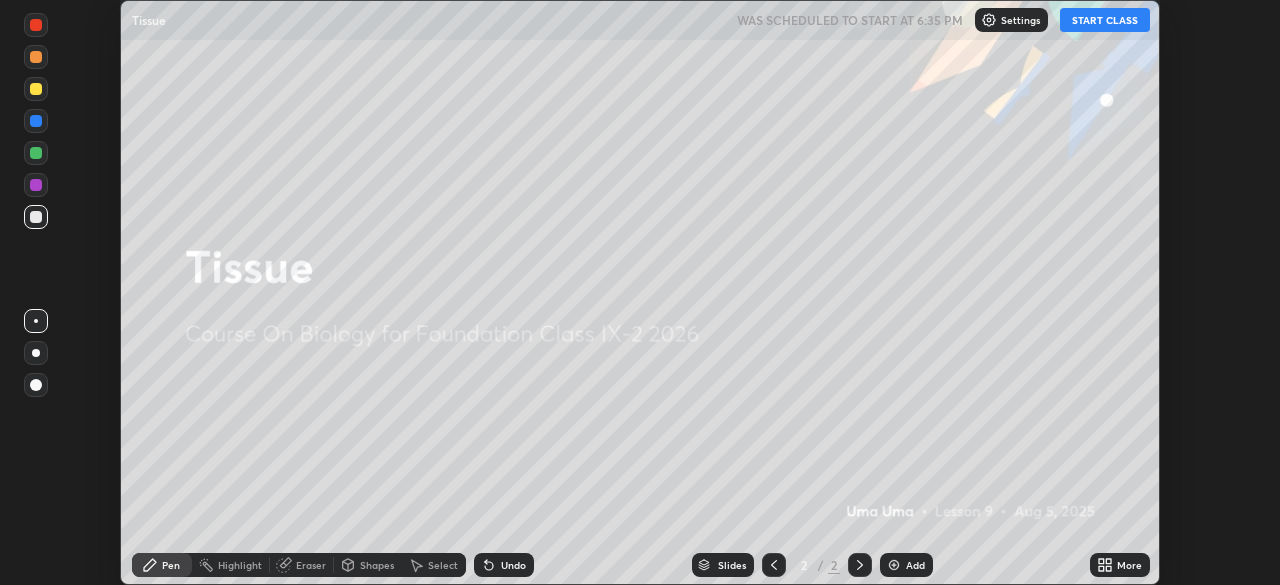 click on "More" at bounding box center (1120, 565) 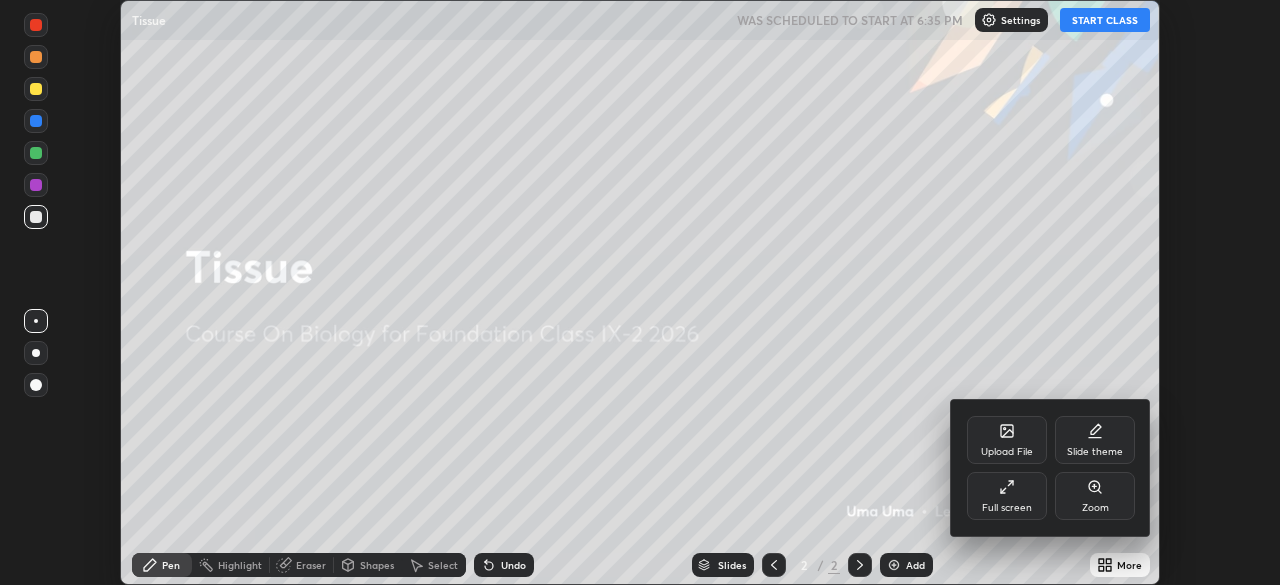 click at bounding box center [640, 292] 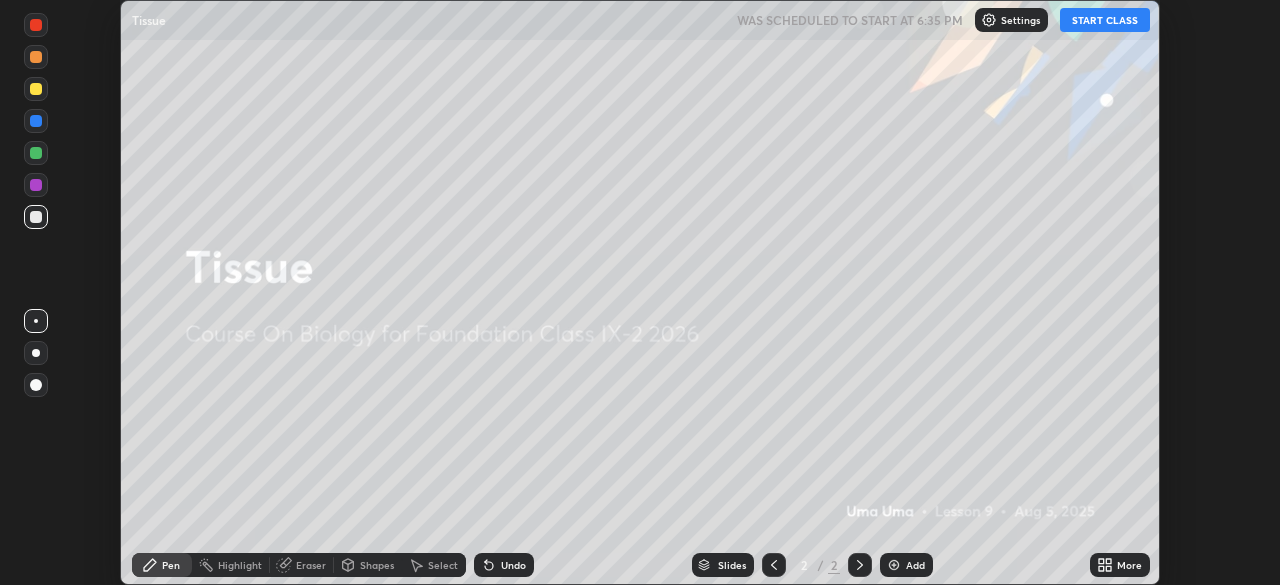 click on "More" at bounding box center (1129, 565) 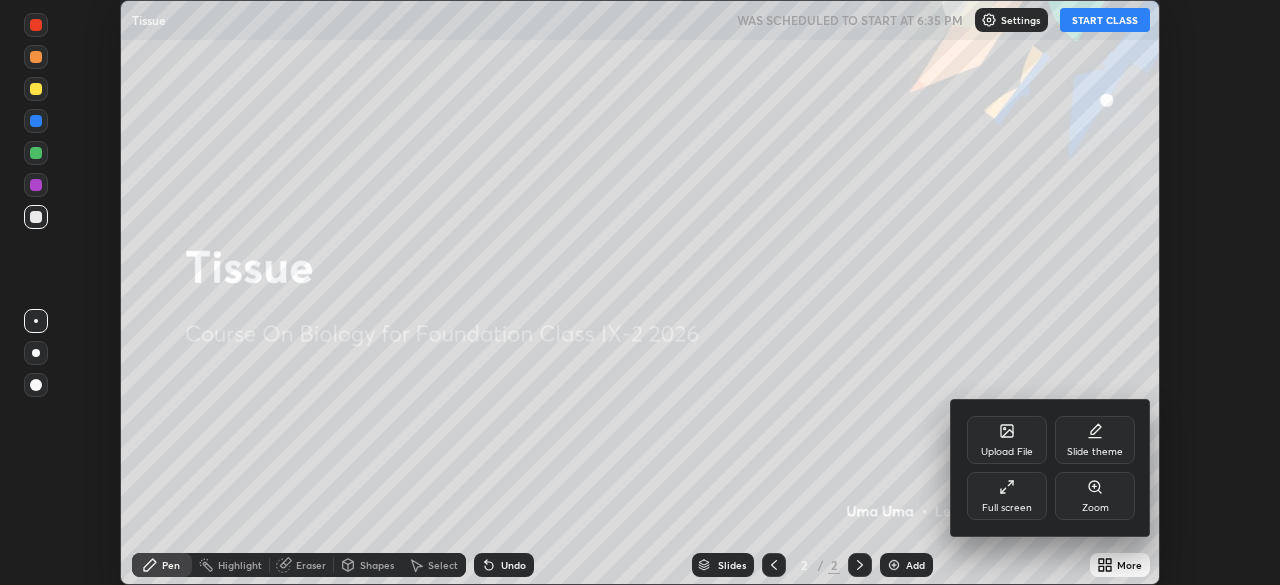 click on "Full screen" at bounding box center (1007, 496) 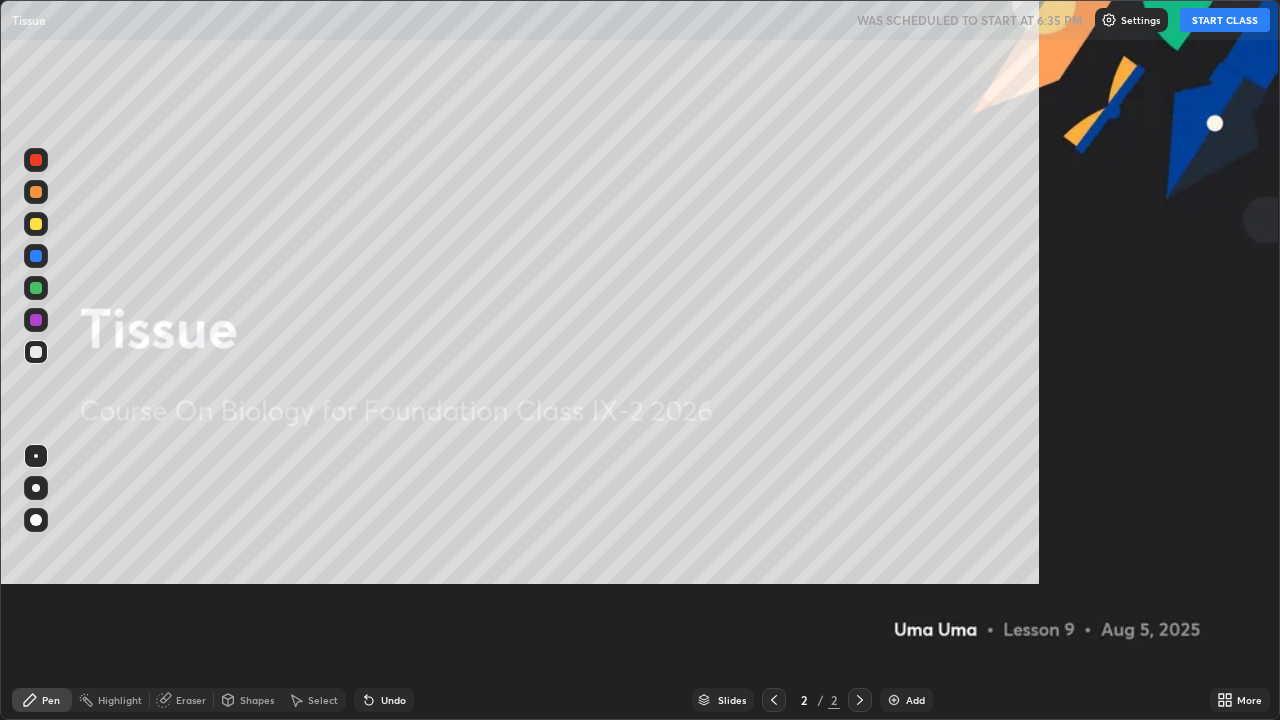 scroll, scrollTop: 99280, scrollLeft: 98720, axis: both 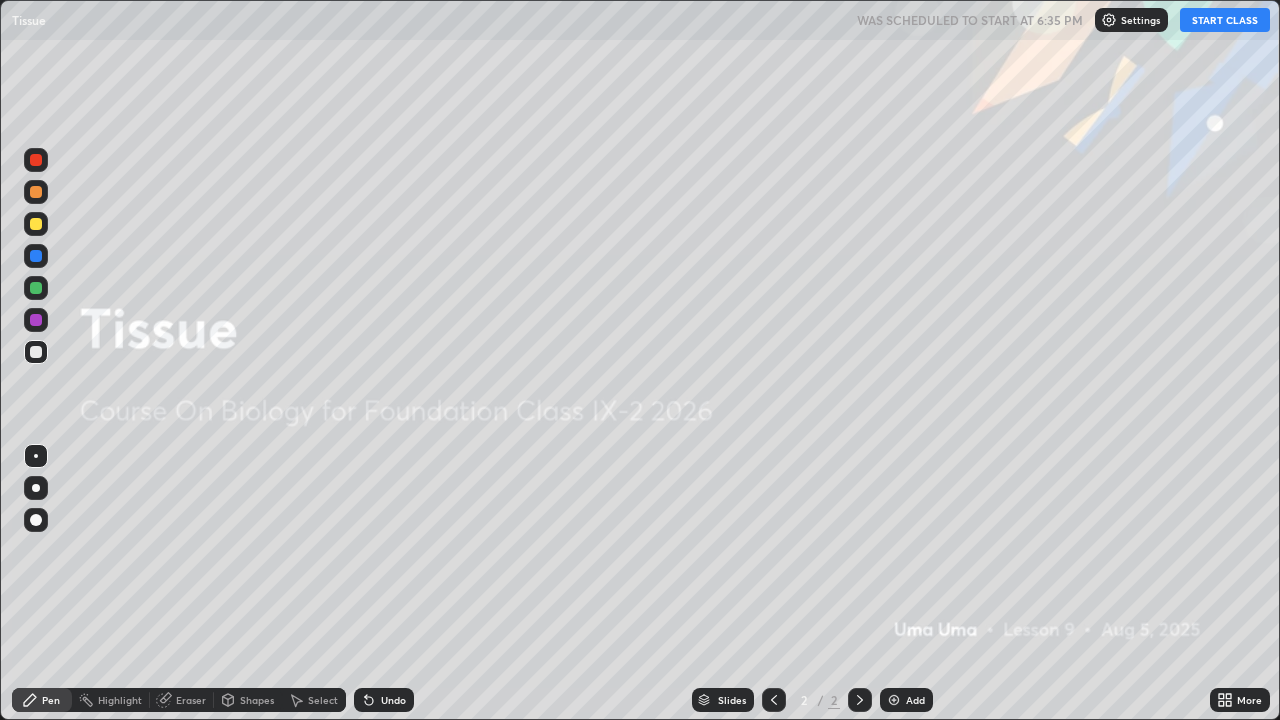 click on "START CLASS" at bounding box center [1225, 20] 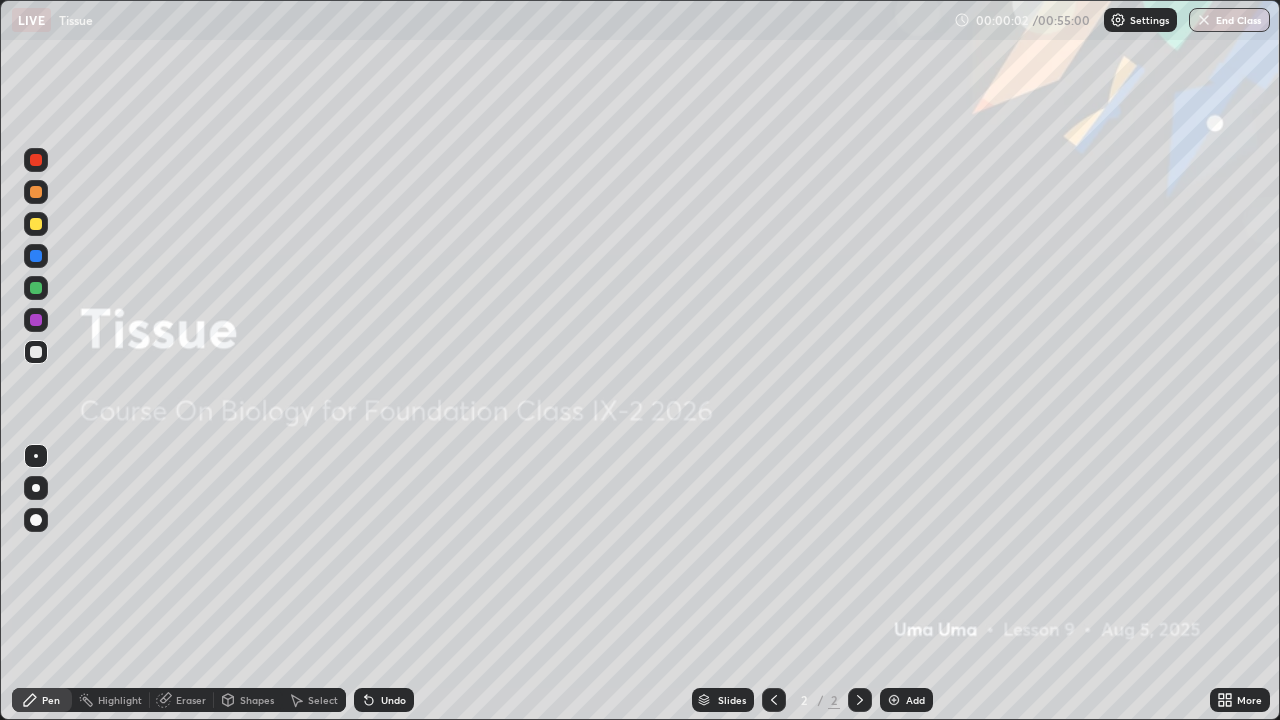 click at bounding box center [894, 700] 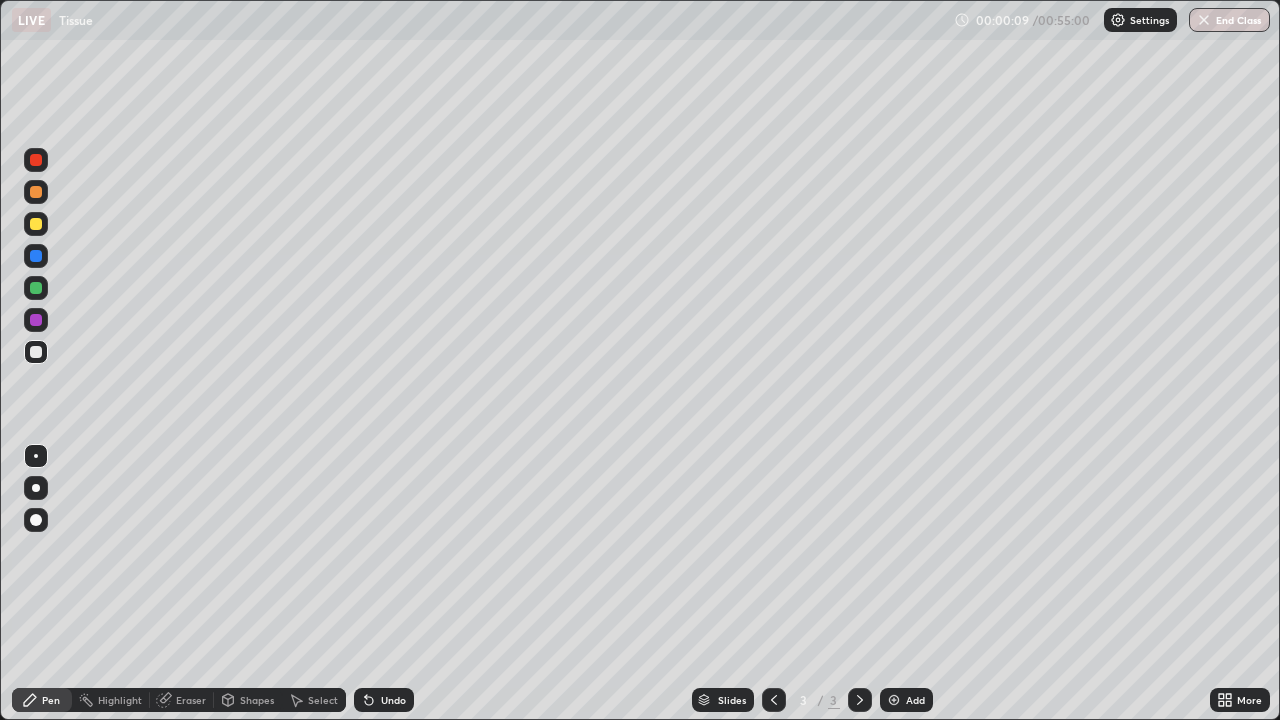 click at bounding box center [36, 224] 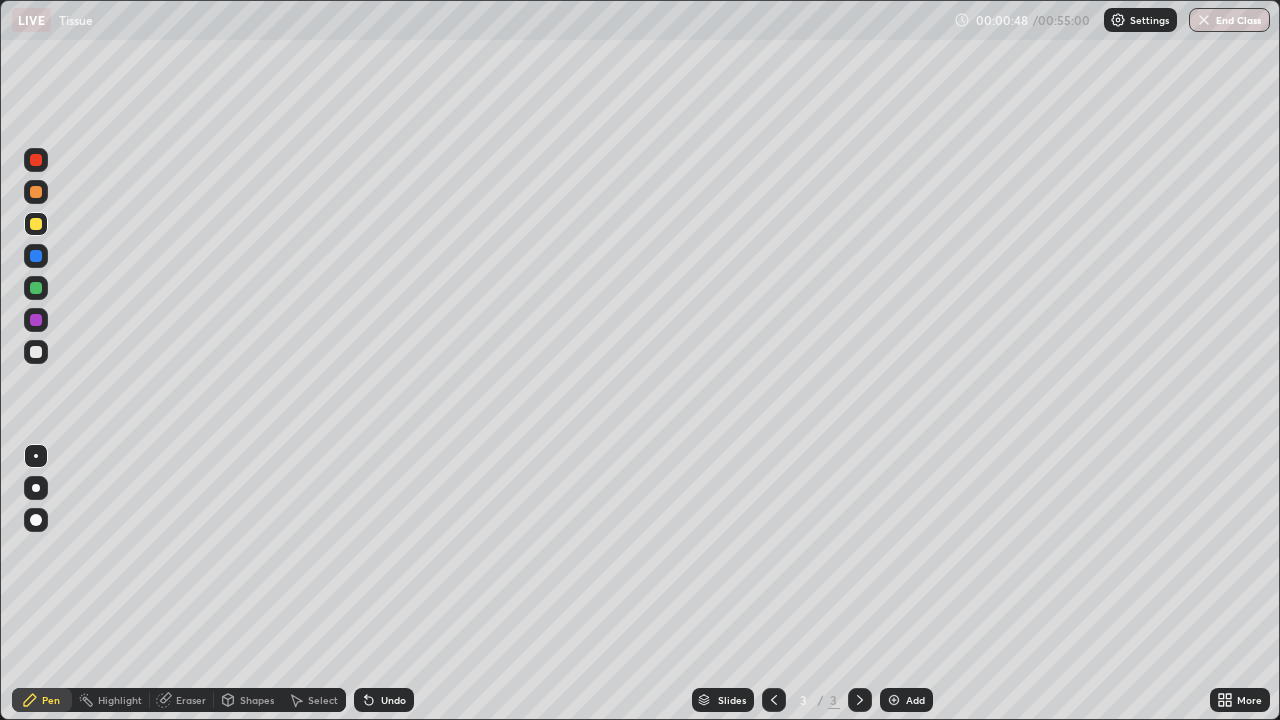 click at bounding box center (36, 352) 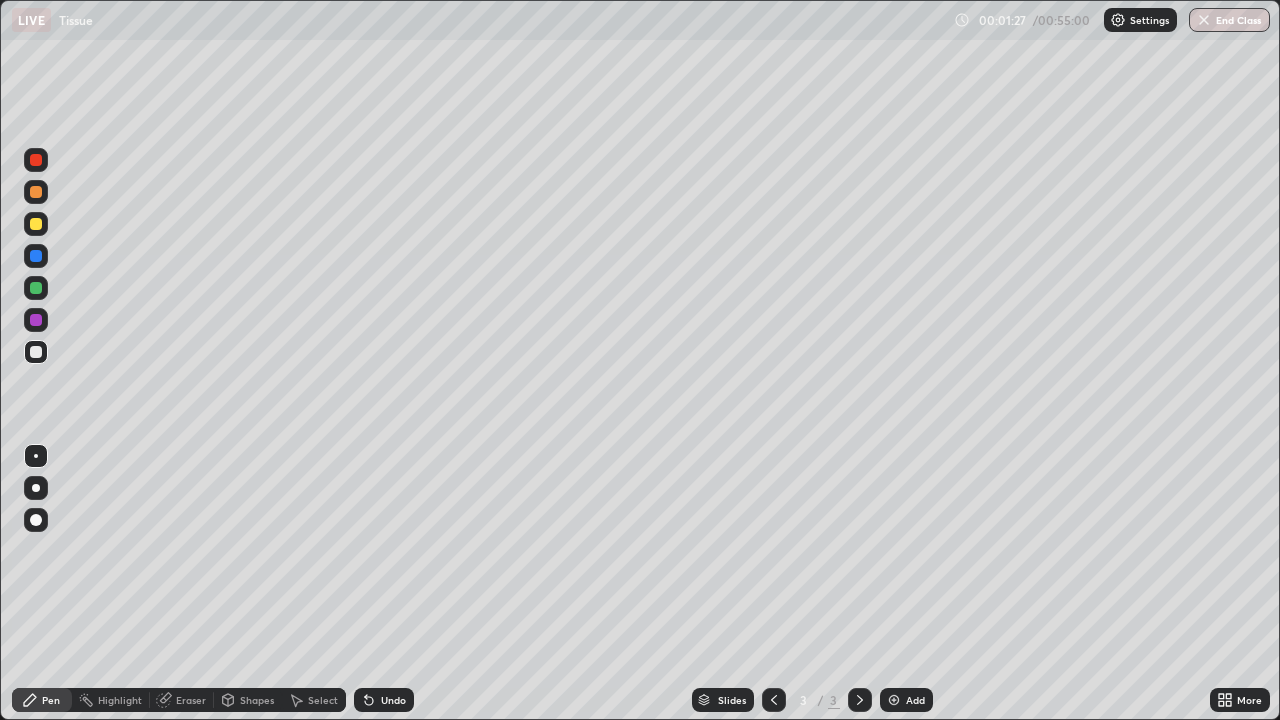 click at bounding box center (36, 288) 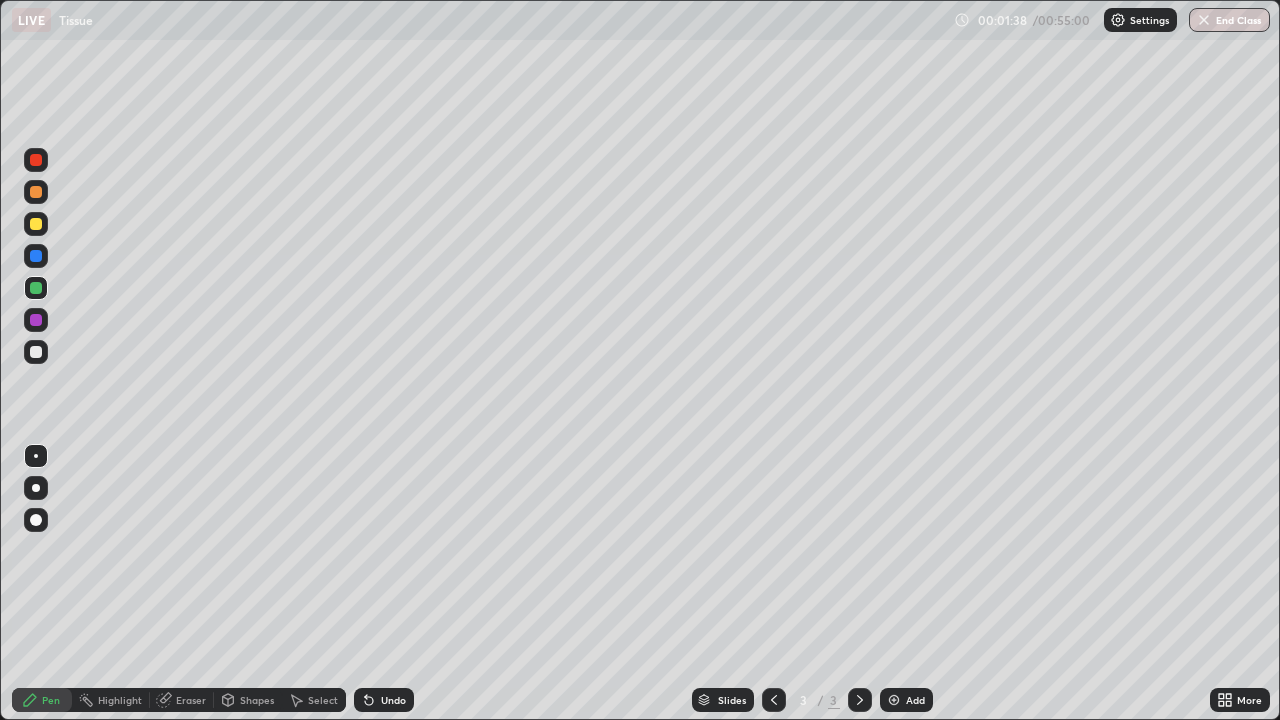 click at bounding box center (36, 352) 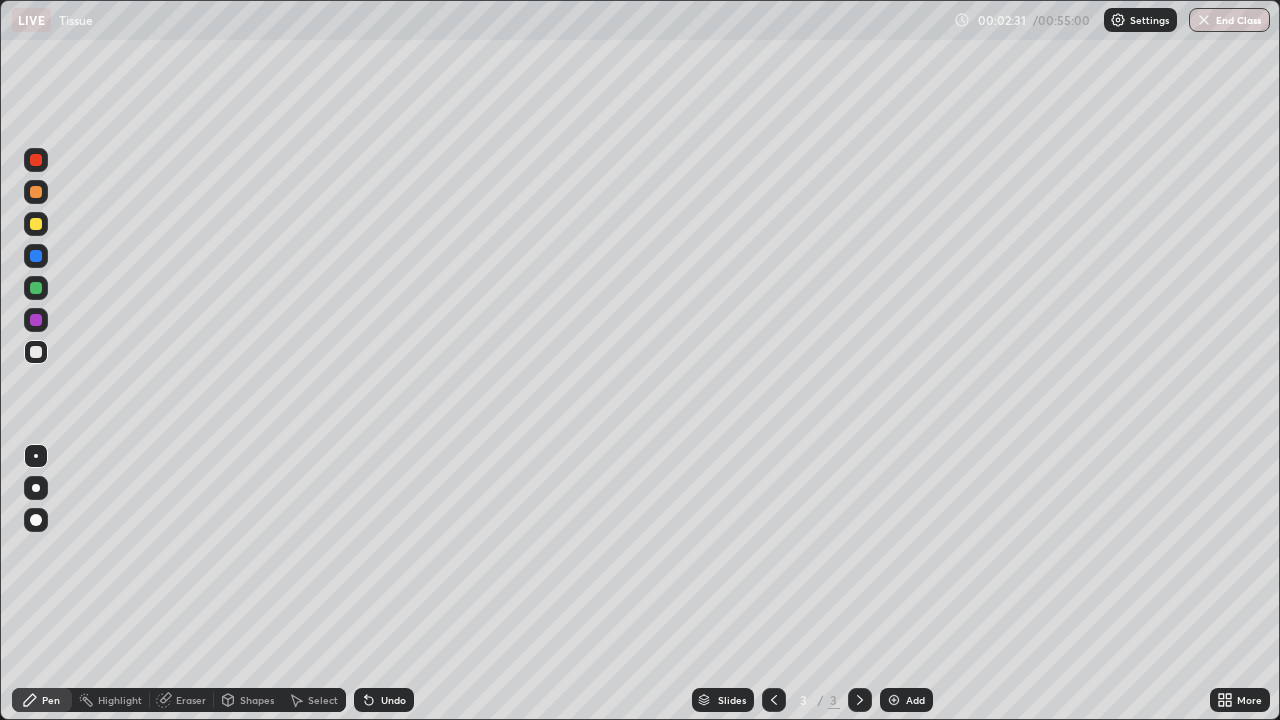 click at bounding box center [36, 320] 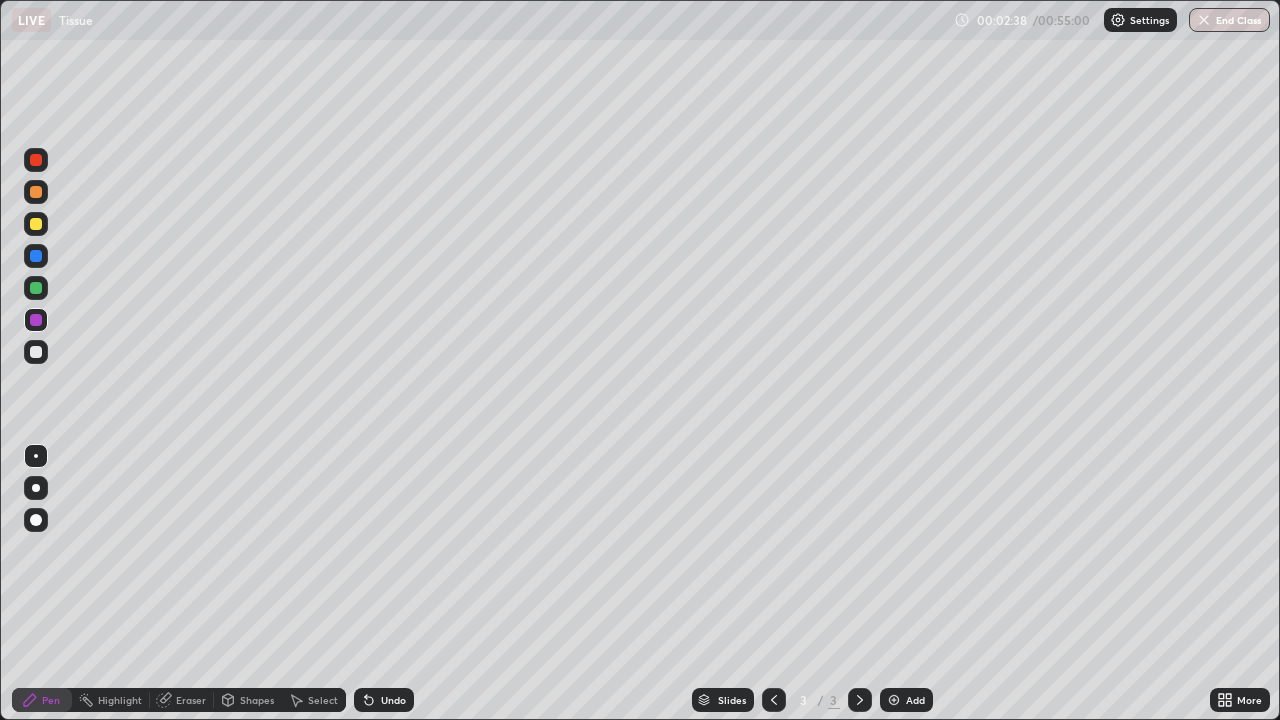 click at bounding box center [36, 320] 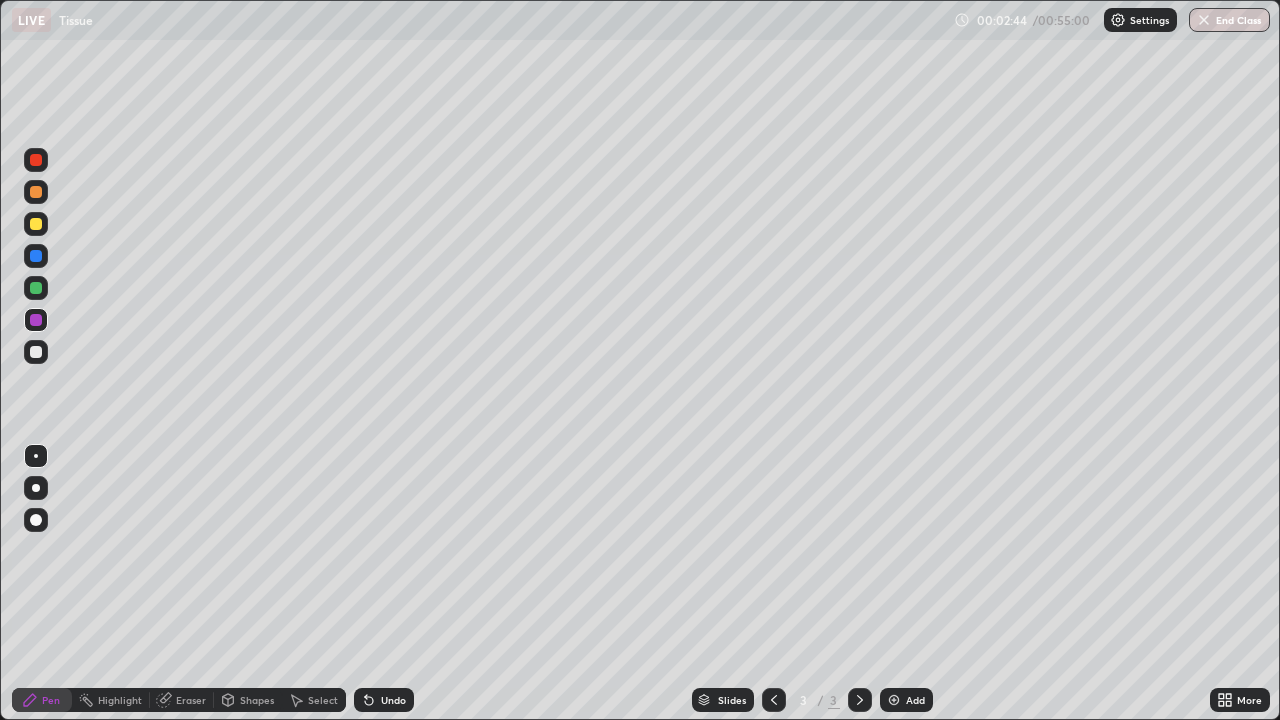 click at bounding box center [36, 352] 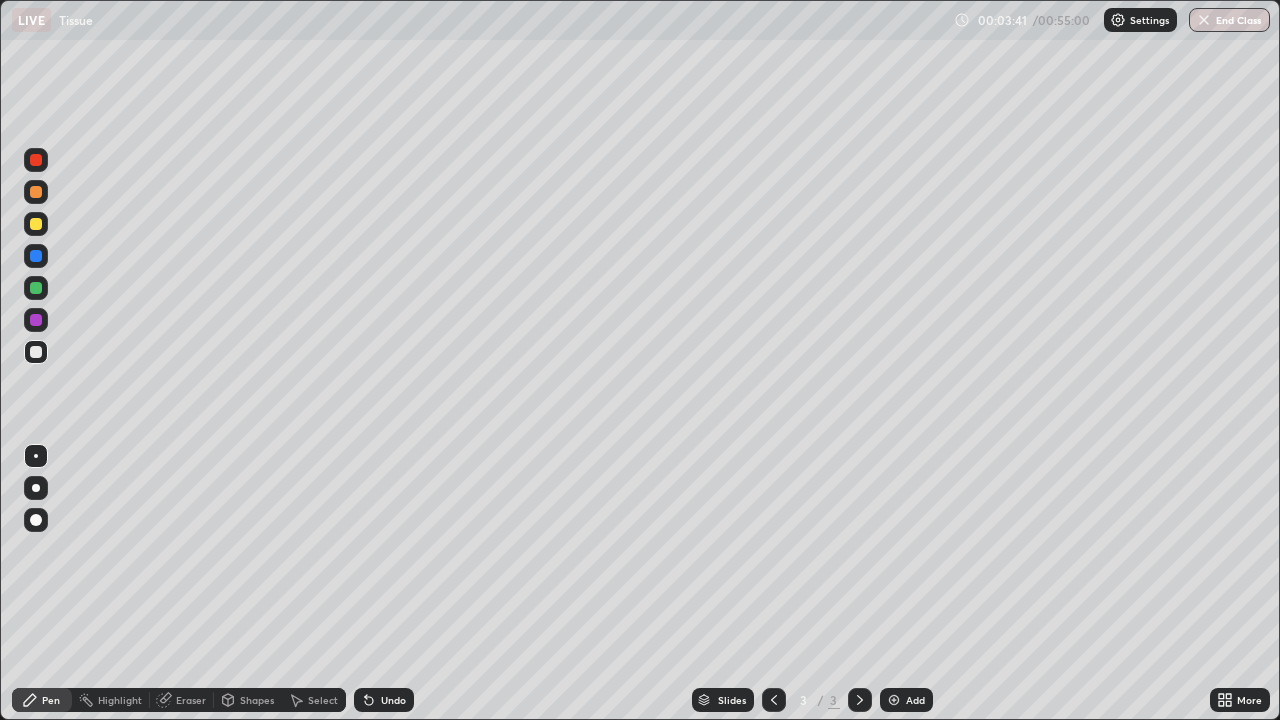 click at bounding box center [36, 288] 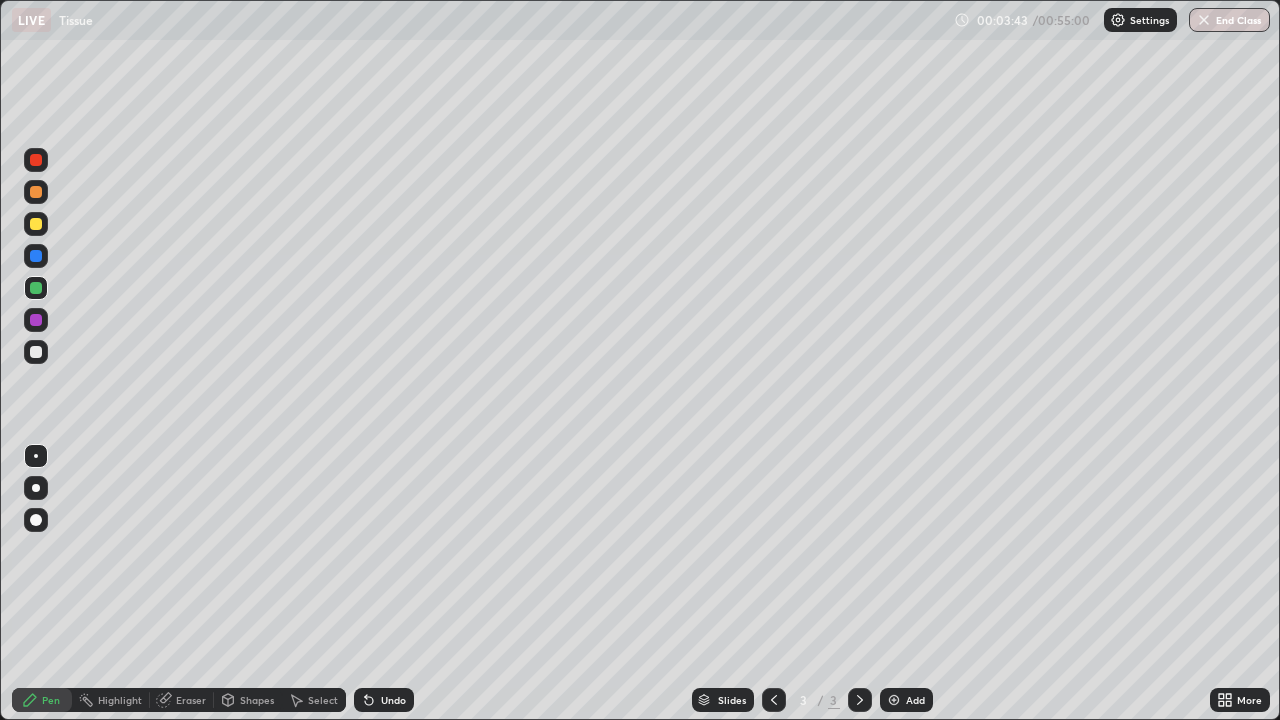 click at bounding box center [36, 224] 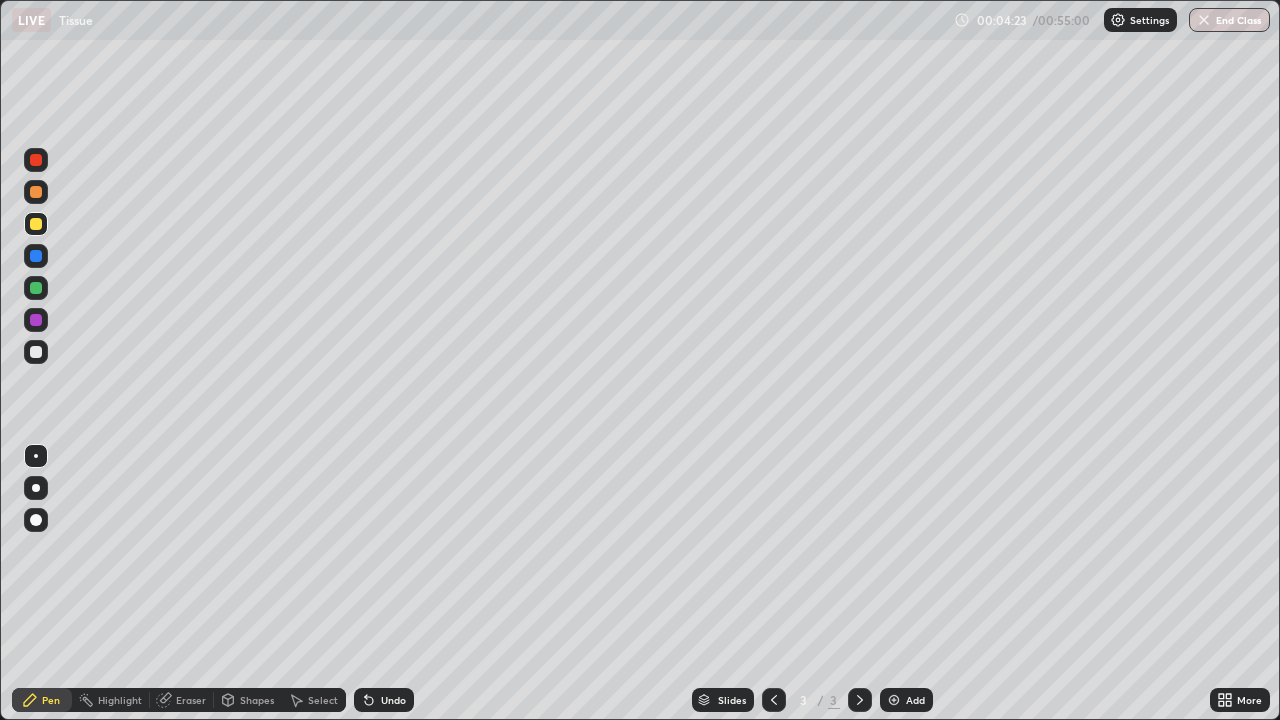 click on "Eraser" at bounding box center [191, 700] 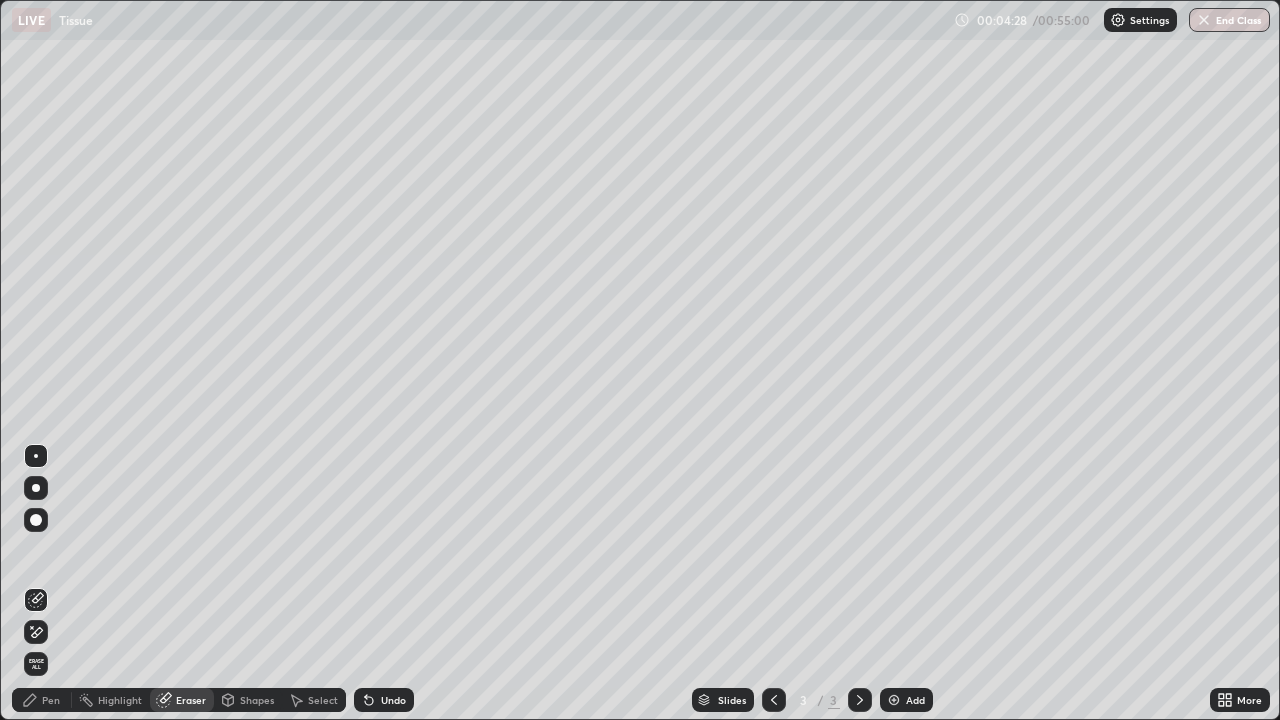 click on "Pen" at bounding box center [51, 700] 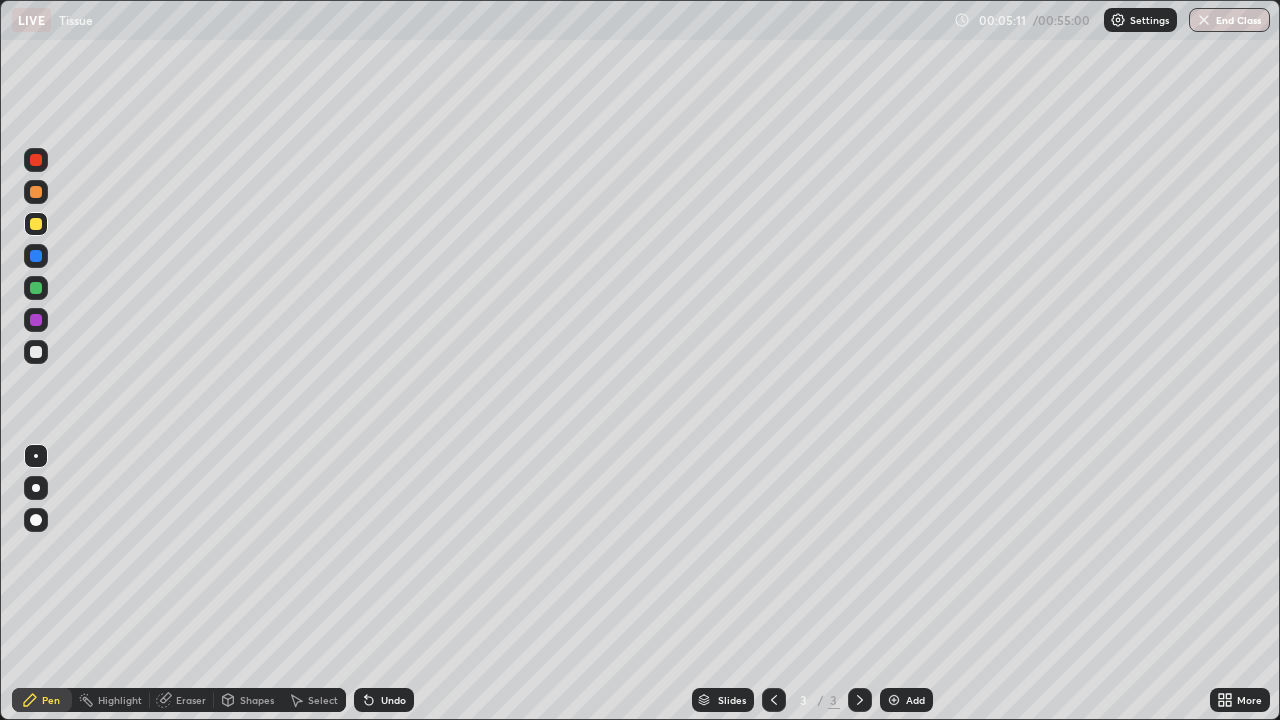 click at bounding box center (36, 288) 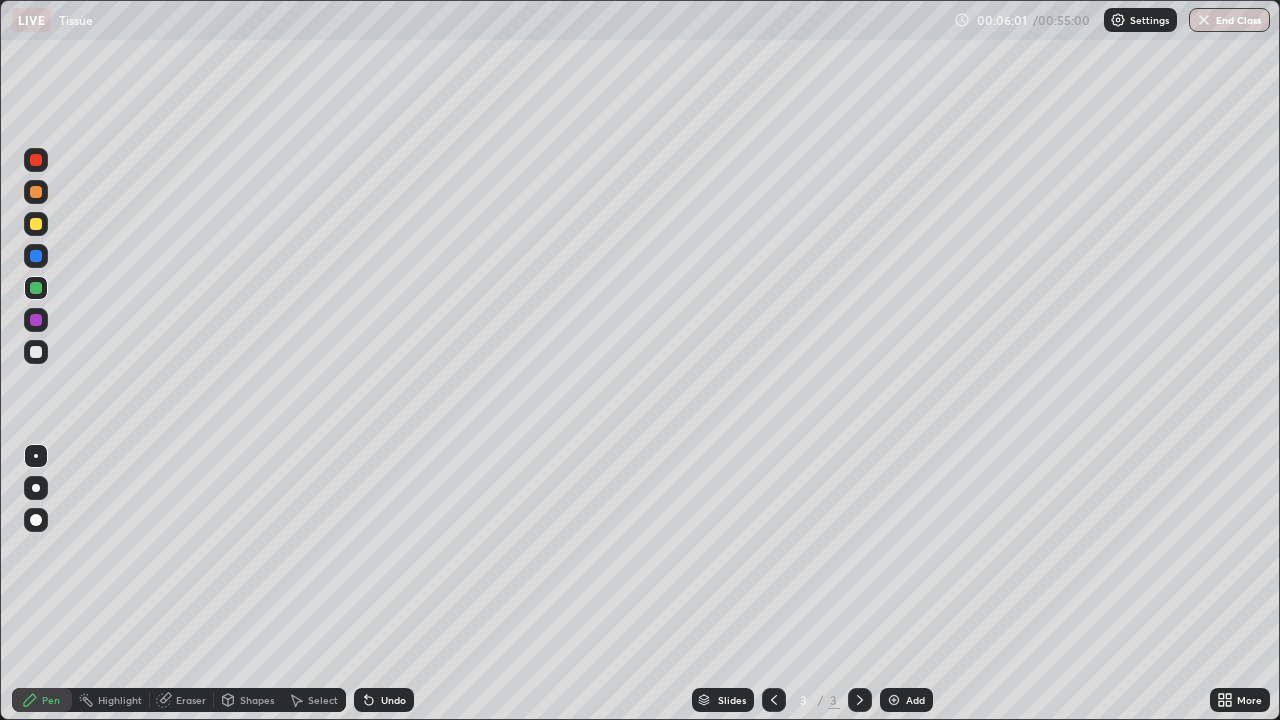 click at bounding box center (36, 352) 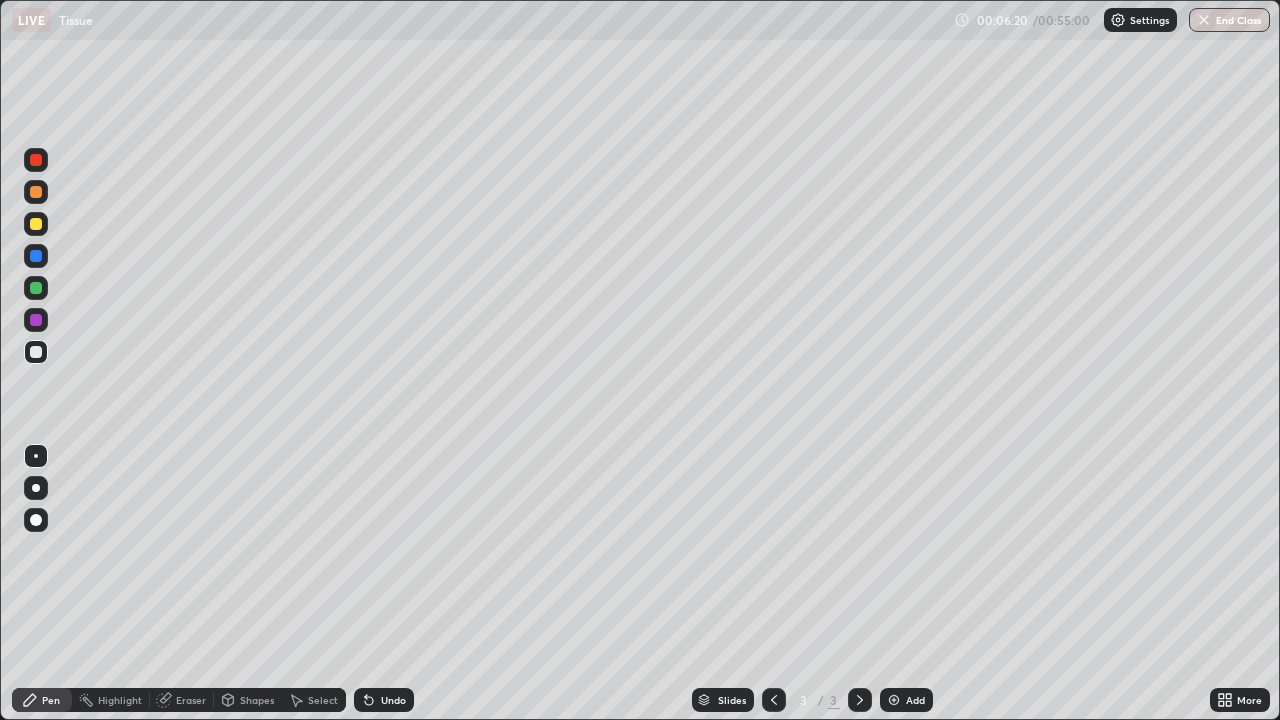 click at bounding box center [36, 352] 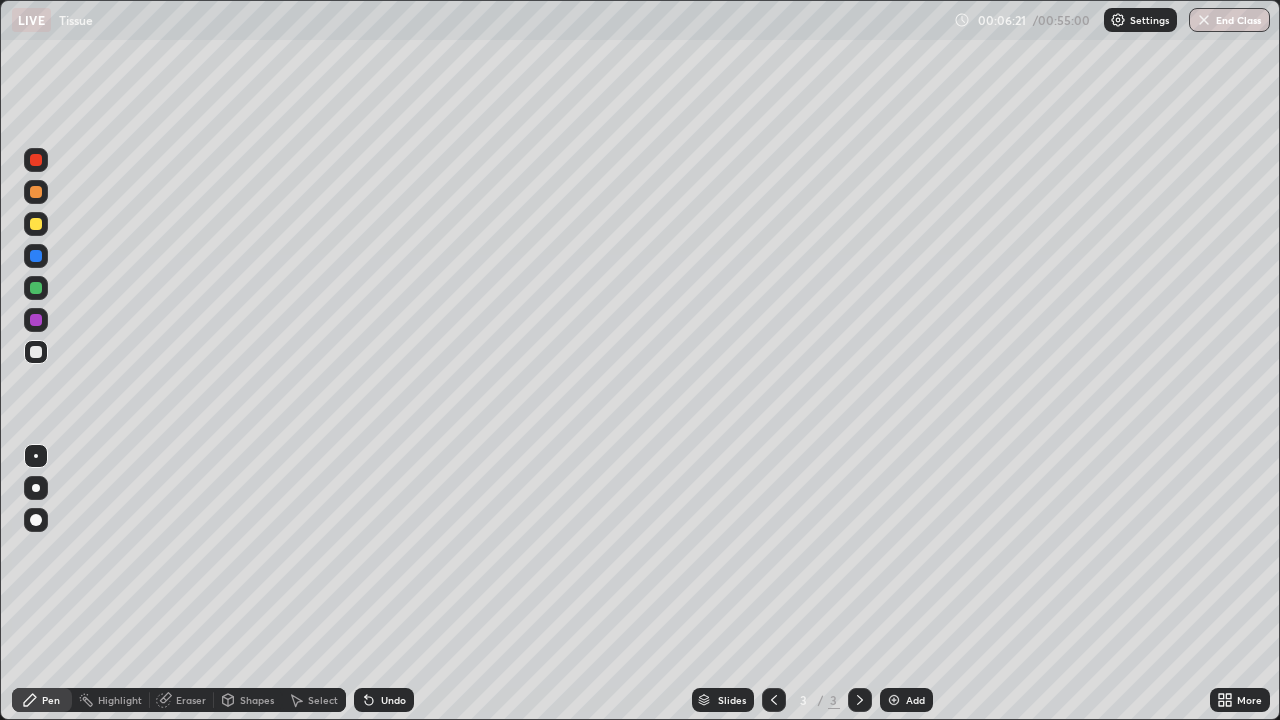 click at bounding box center (36, 256) 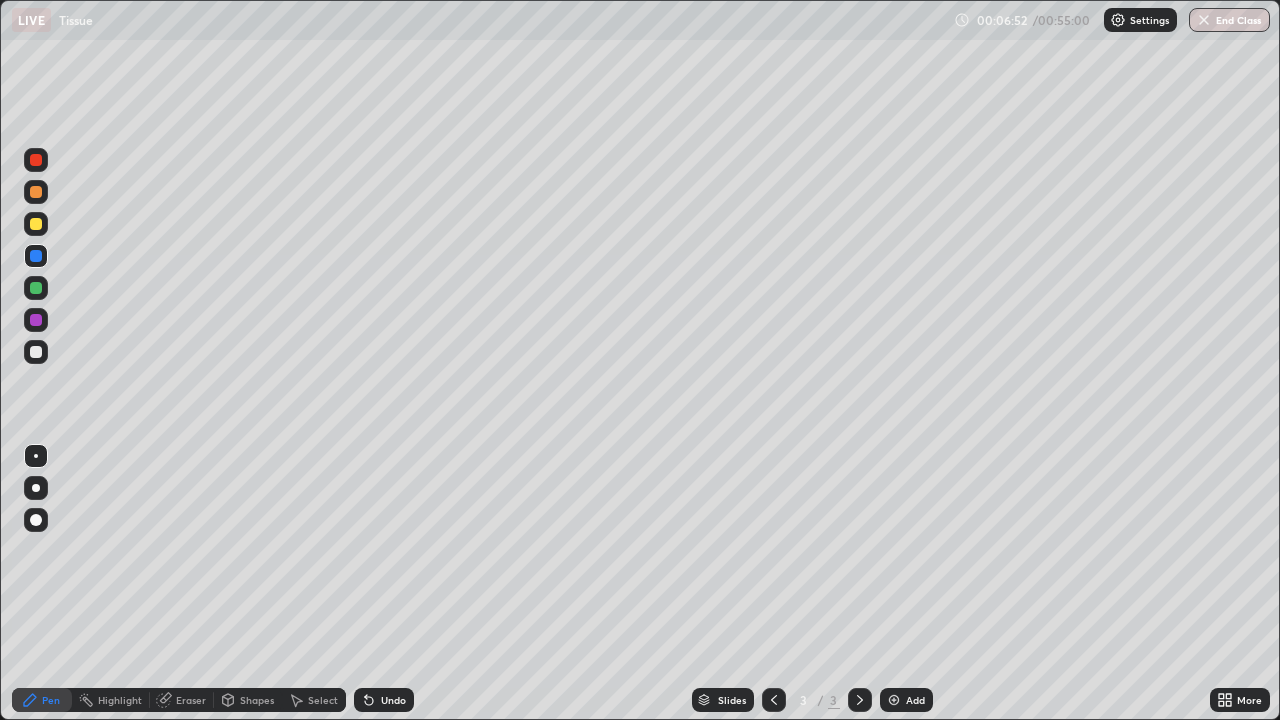 click on "Eraser" at bounding box center [182, 700] 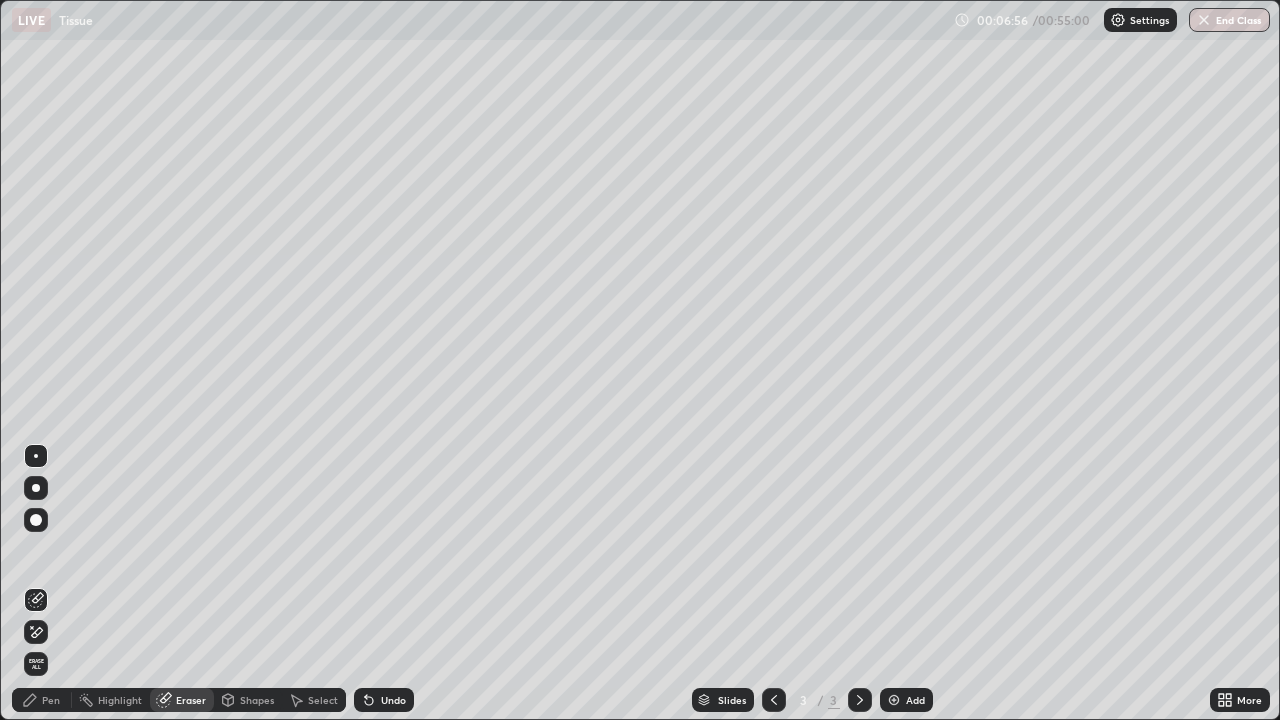 click on "Pen" at bounding box center [51, 700] 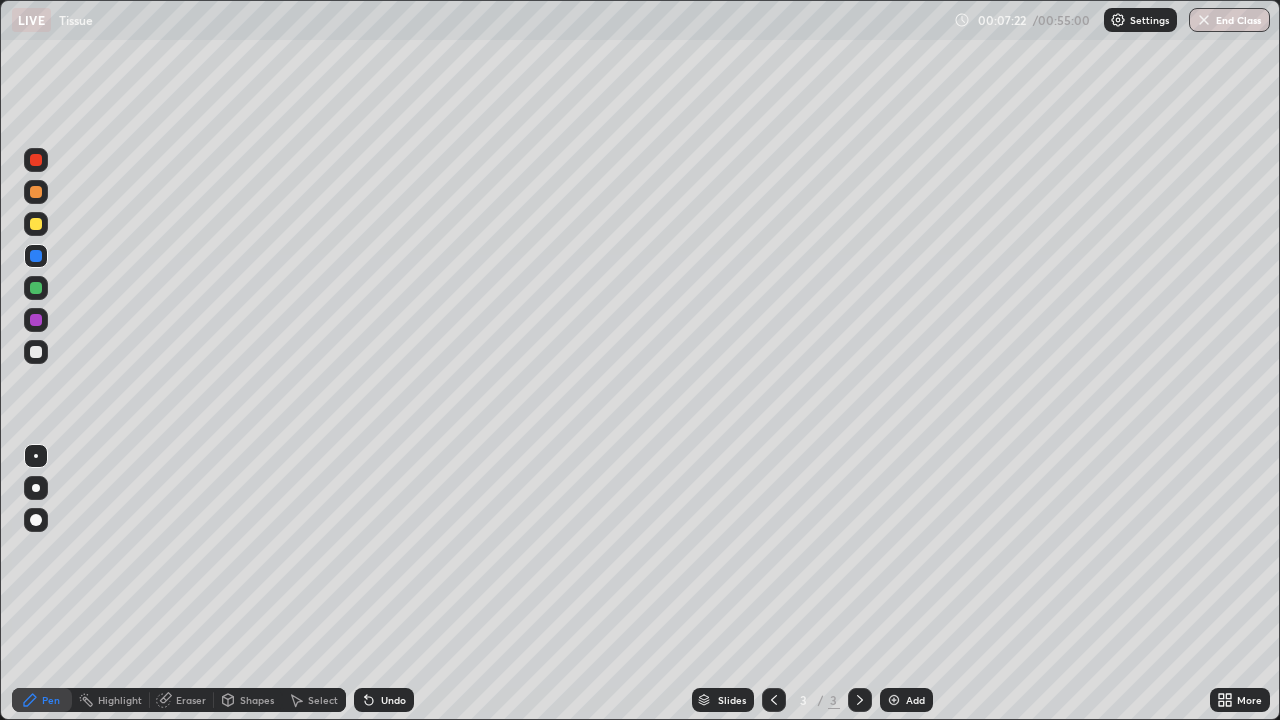 click on "Eraser" at bounding box center (191, 700) 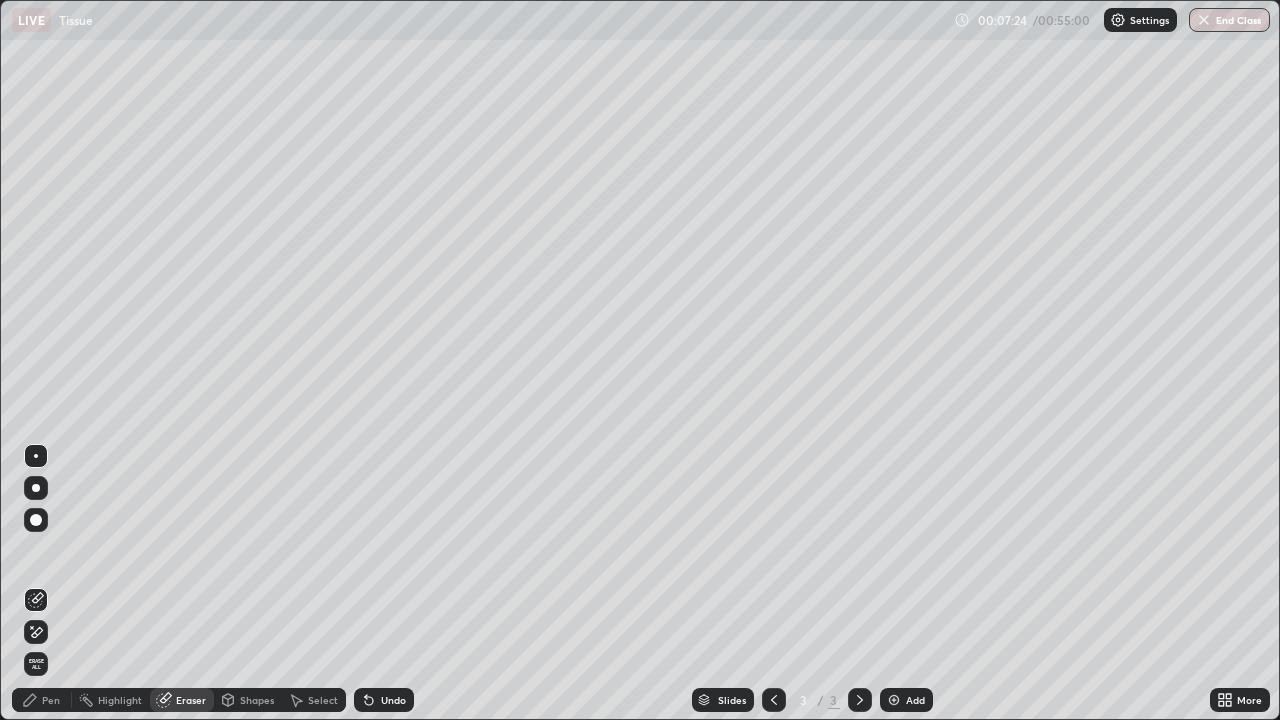 click on "Pen" at bounding box center (51, 700) 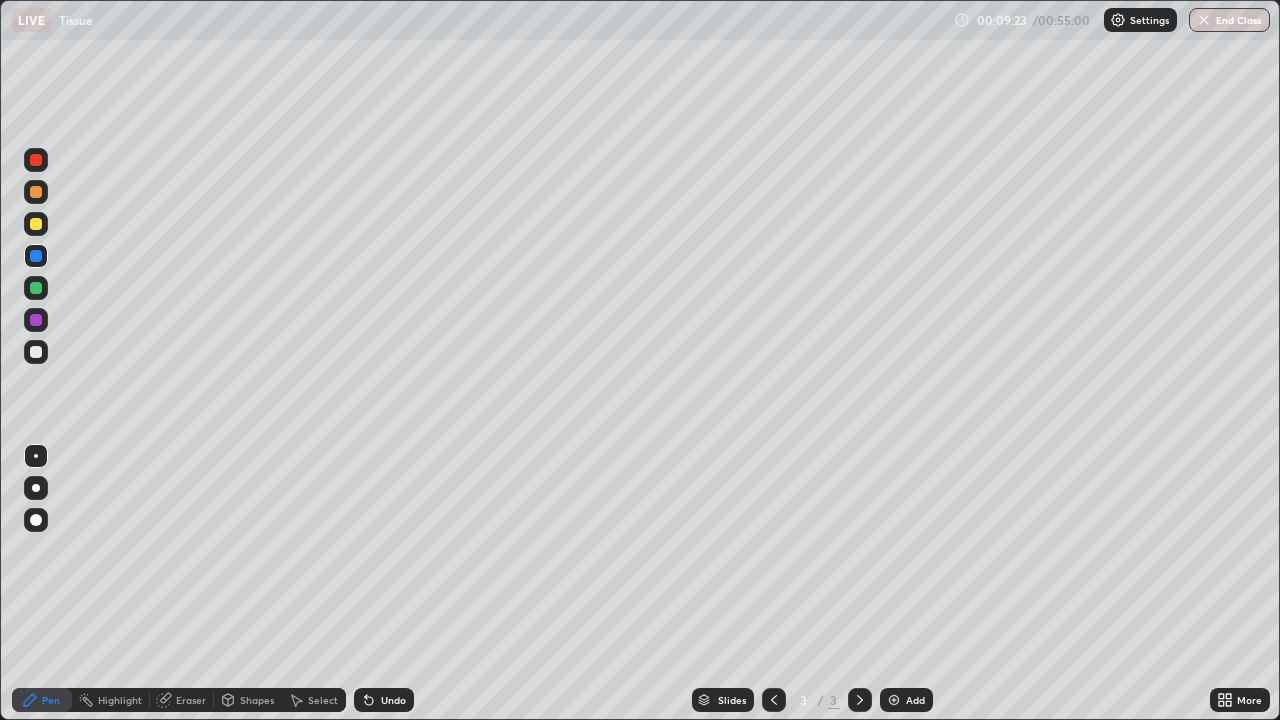click at bounding box center [36, 160] 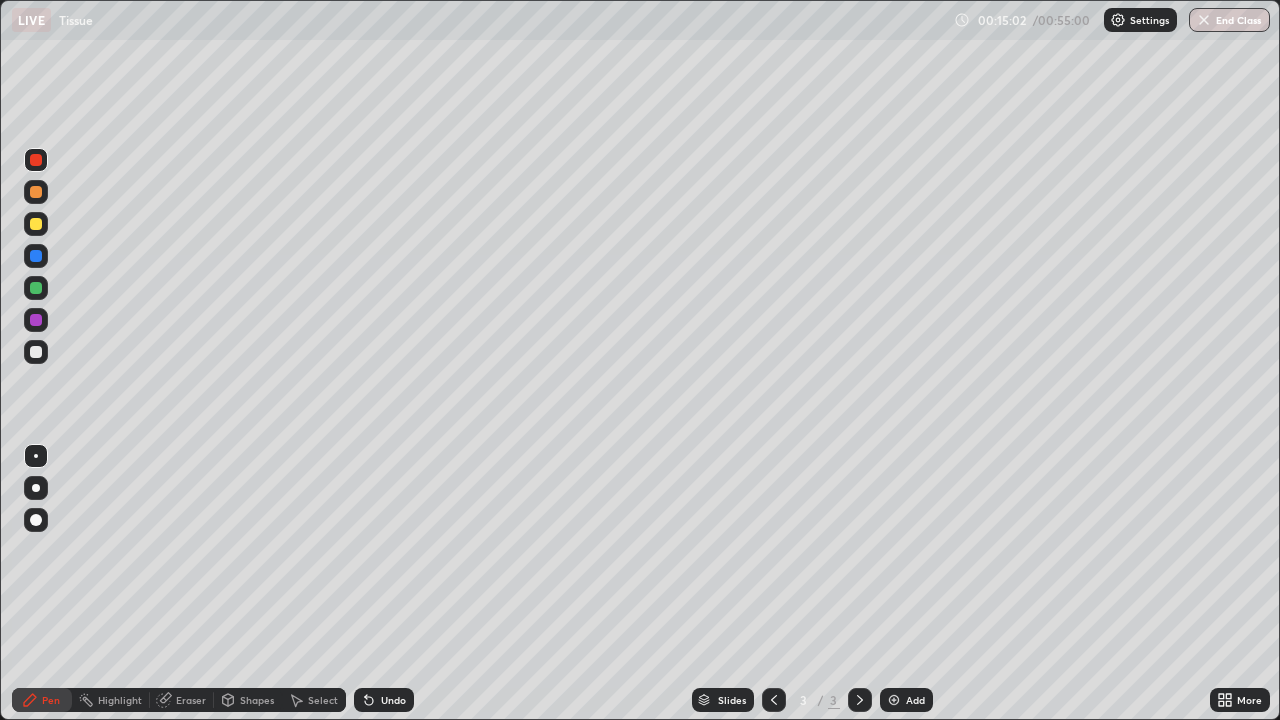 click at bounding box center [894, 700] 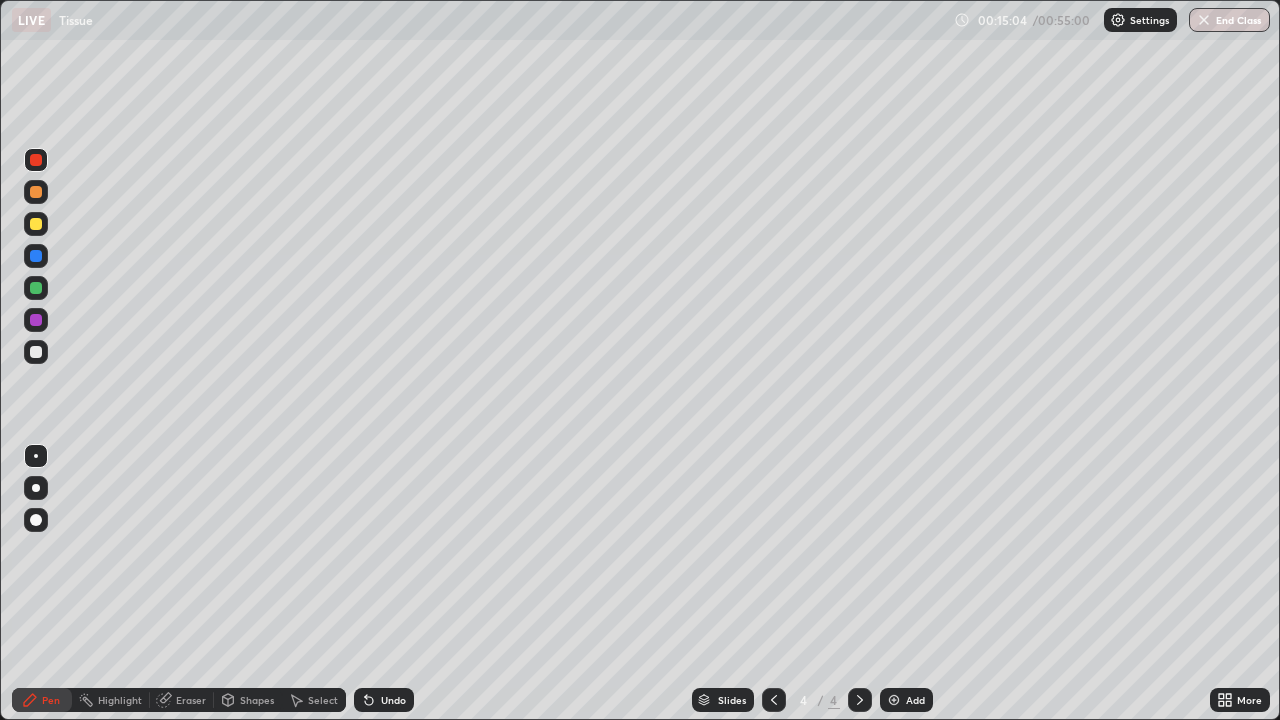 click at bounding box center (36, 256) 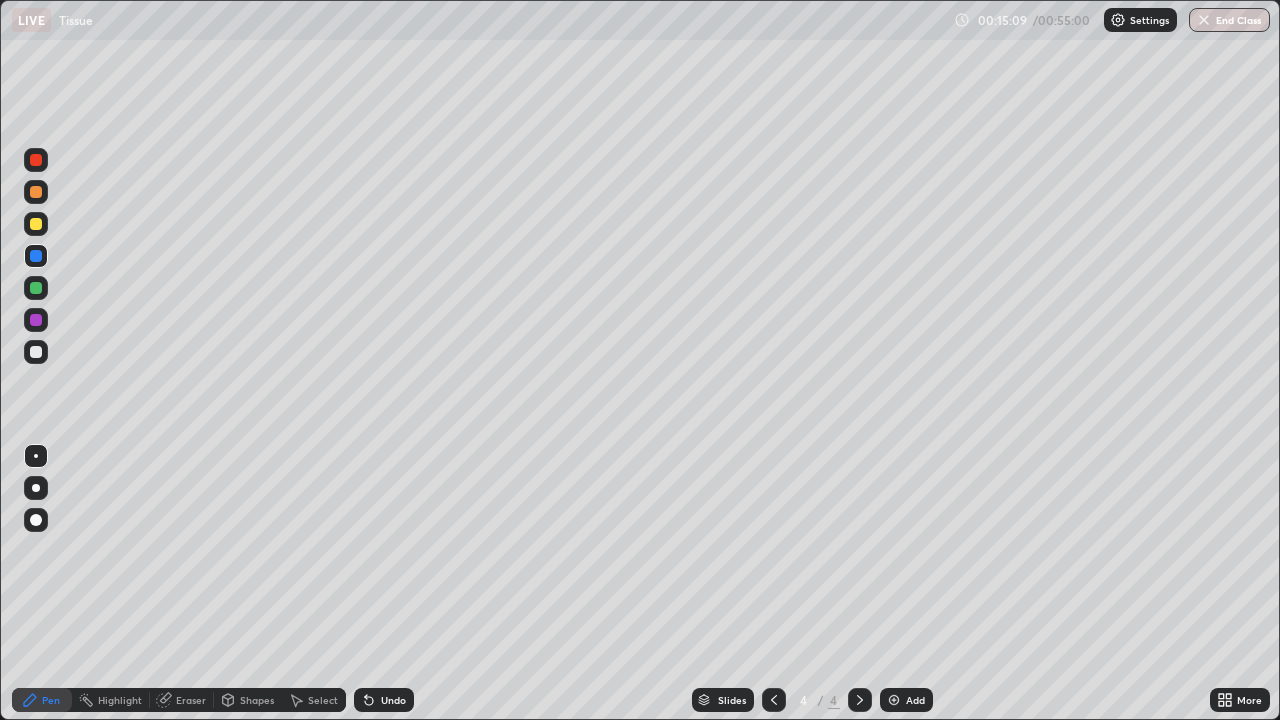 click at bounding box center (36, 352) 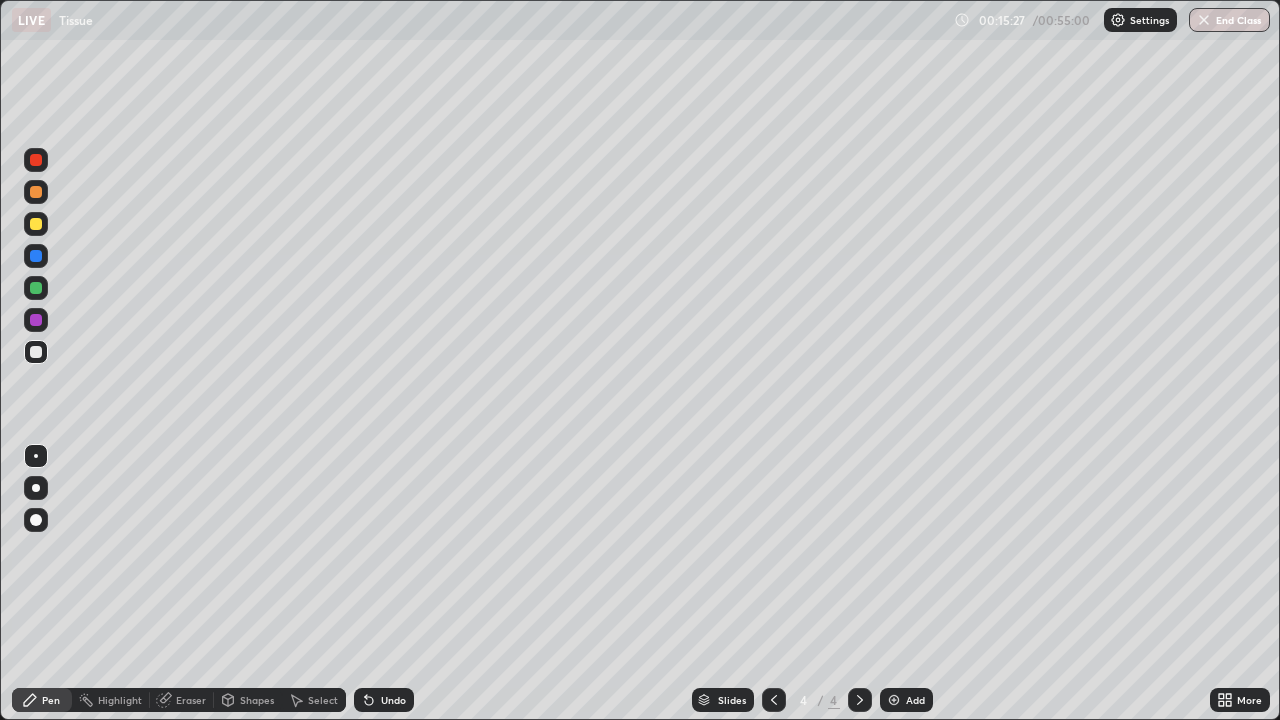 click at bounding box center (36, 352) 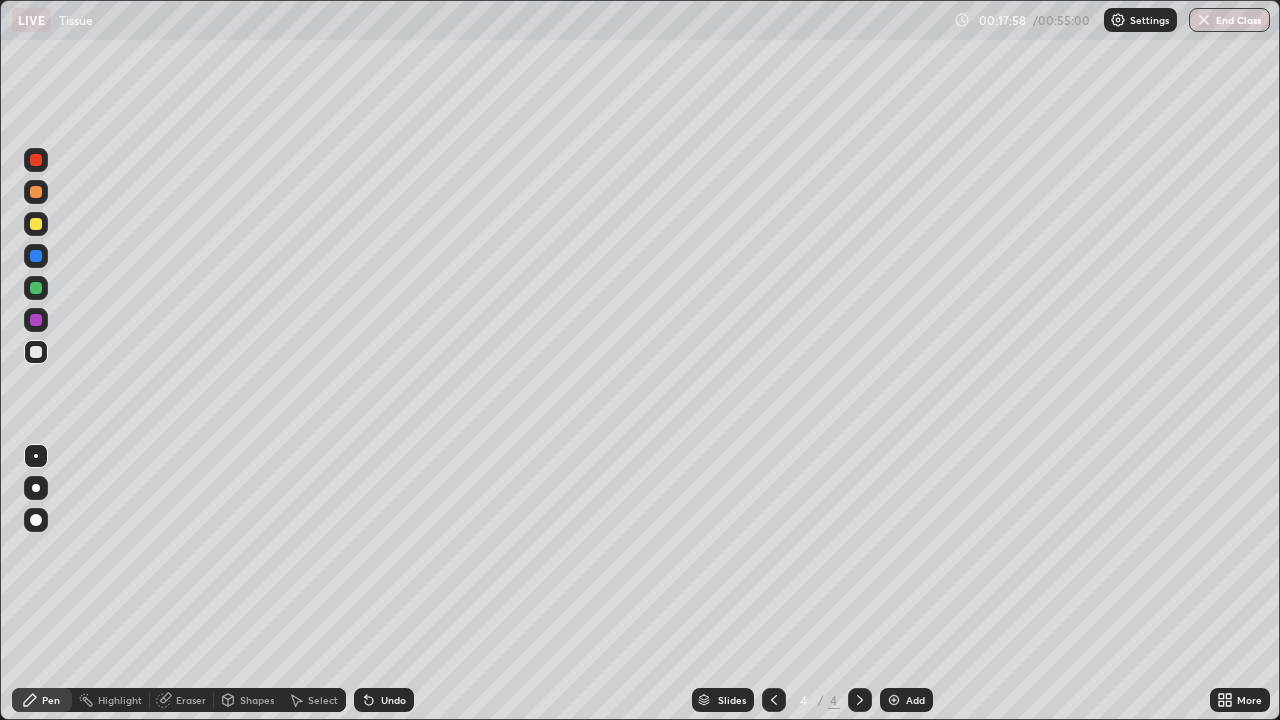click at bounding box center [36, 256] 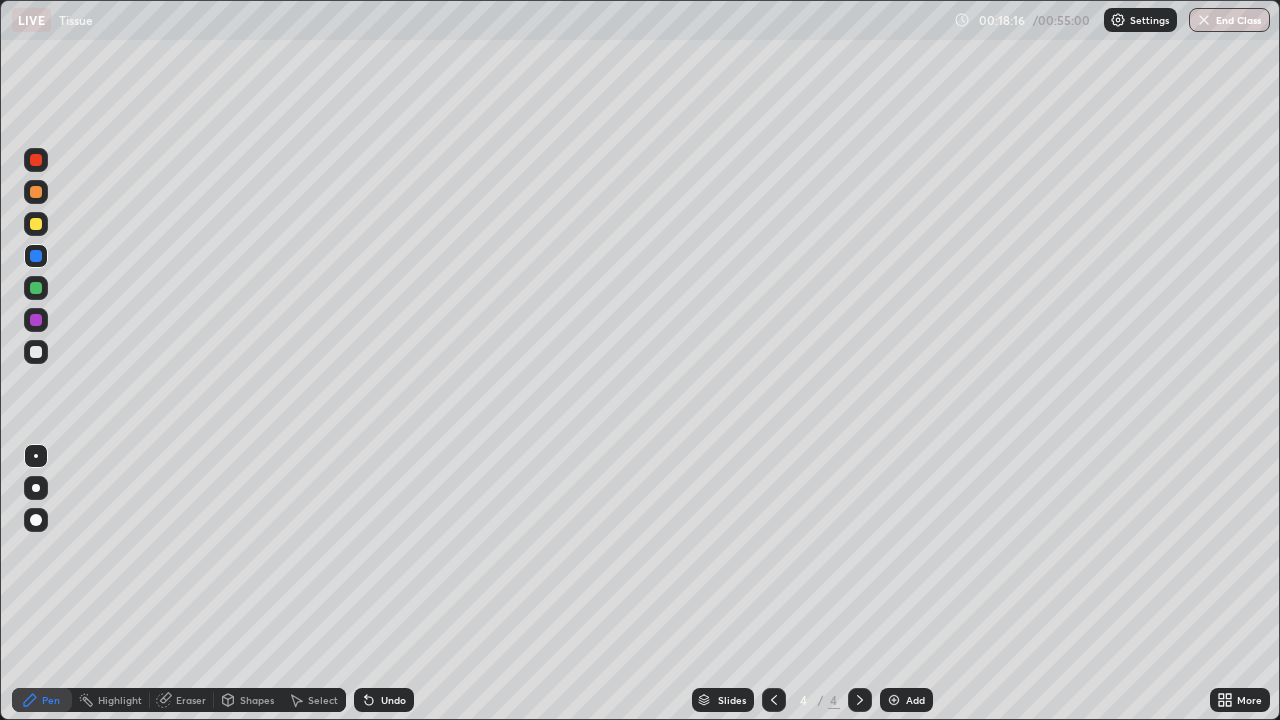 click at bounding box center (36, 352) 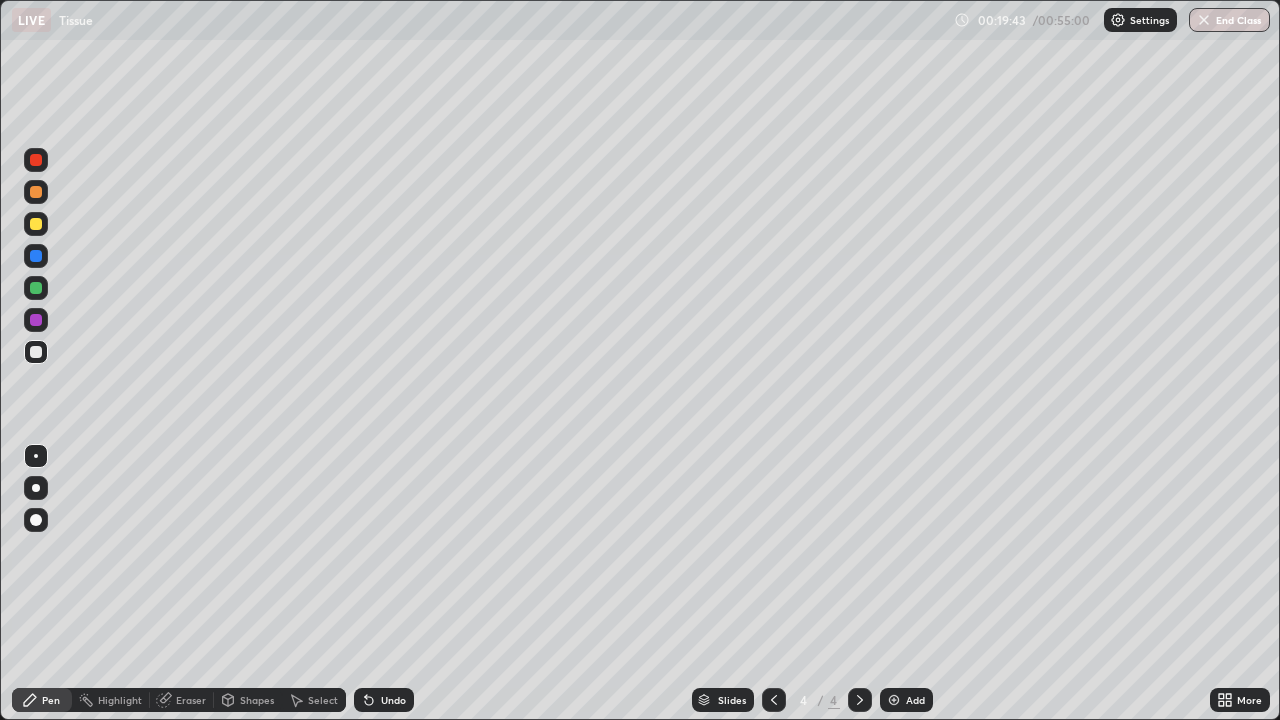 click at bounding box center [36, 256] 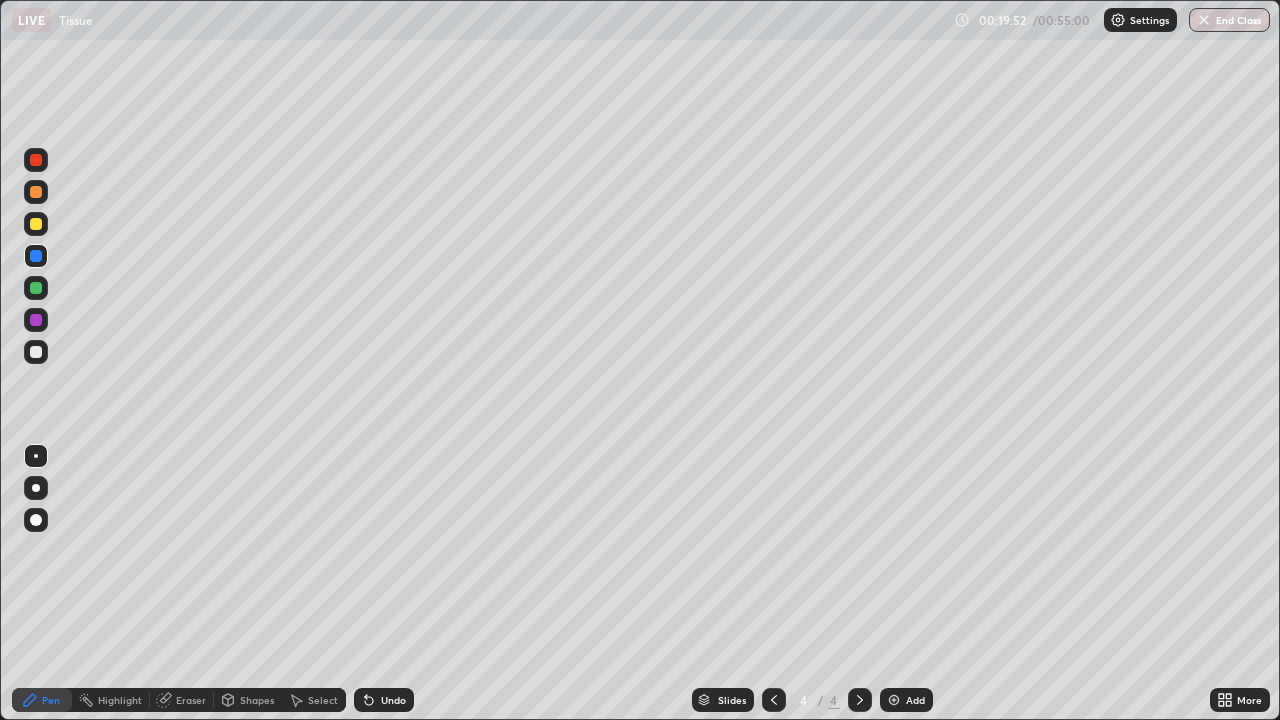 click at bounding box center [36, 352] 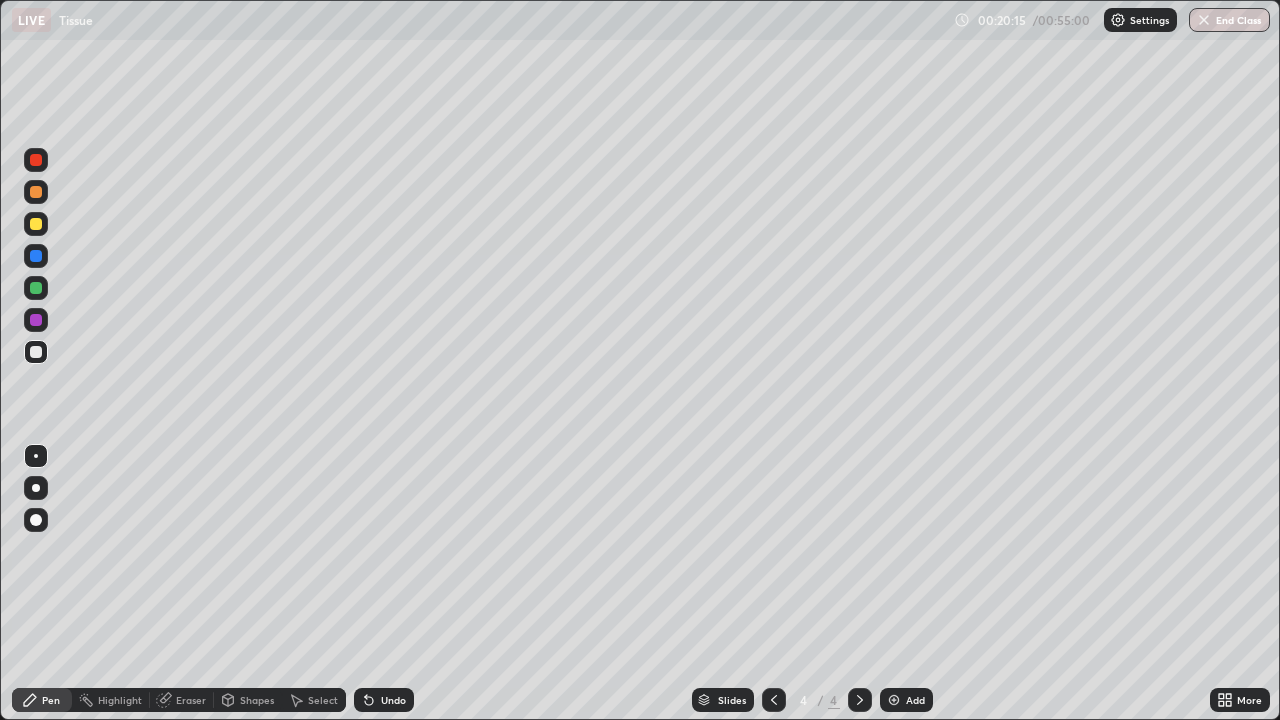 click at bounding box center [36, 288] 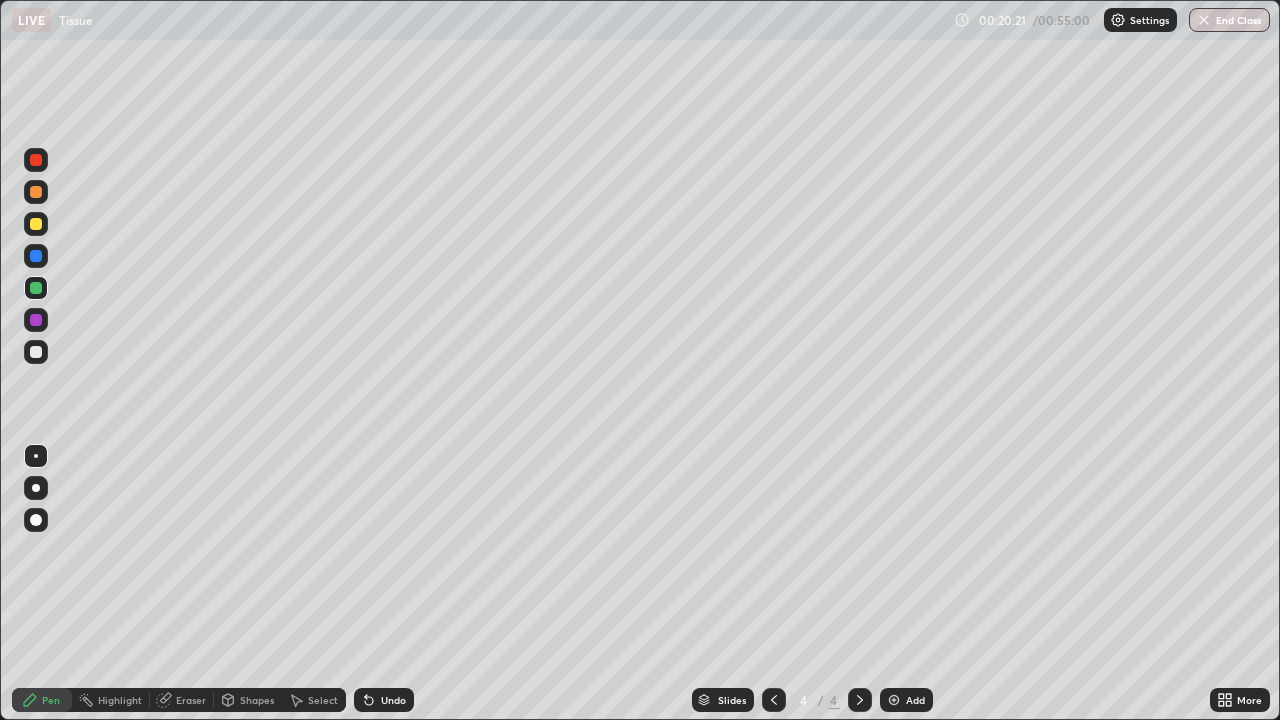click at bounding box center [36, 352] 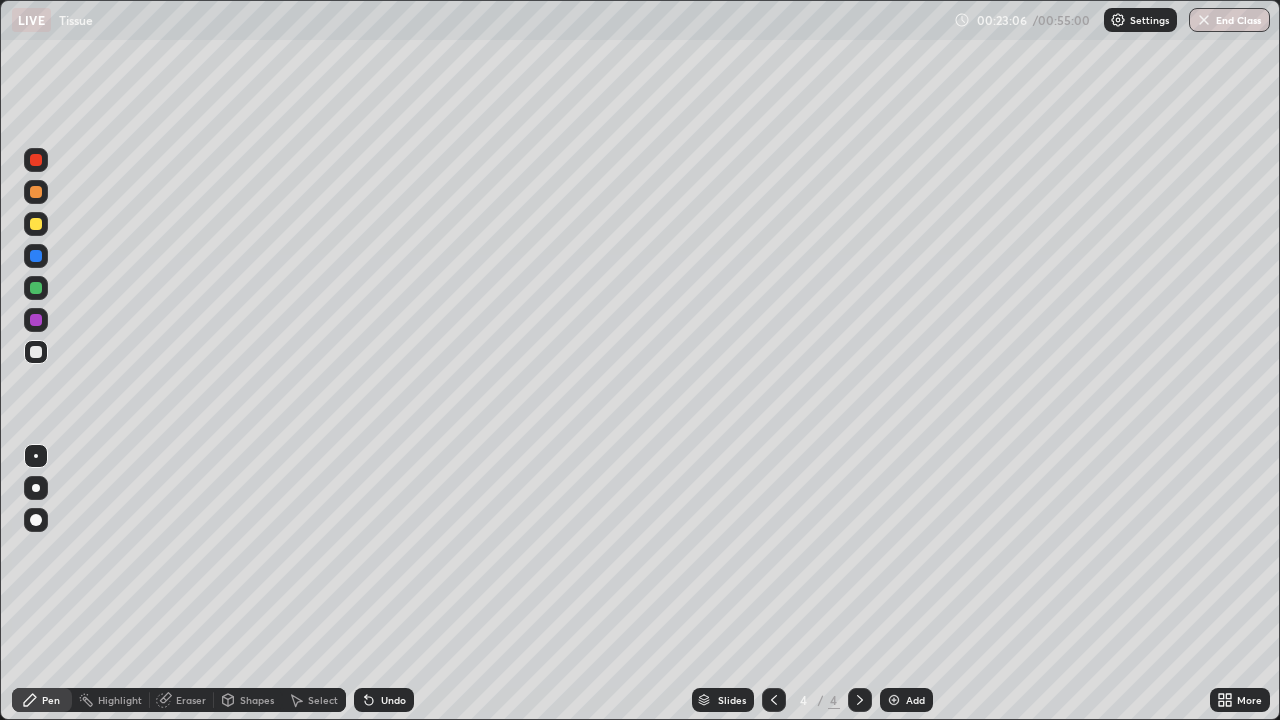 click on "Add" at bounding box center (906, 700) 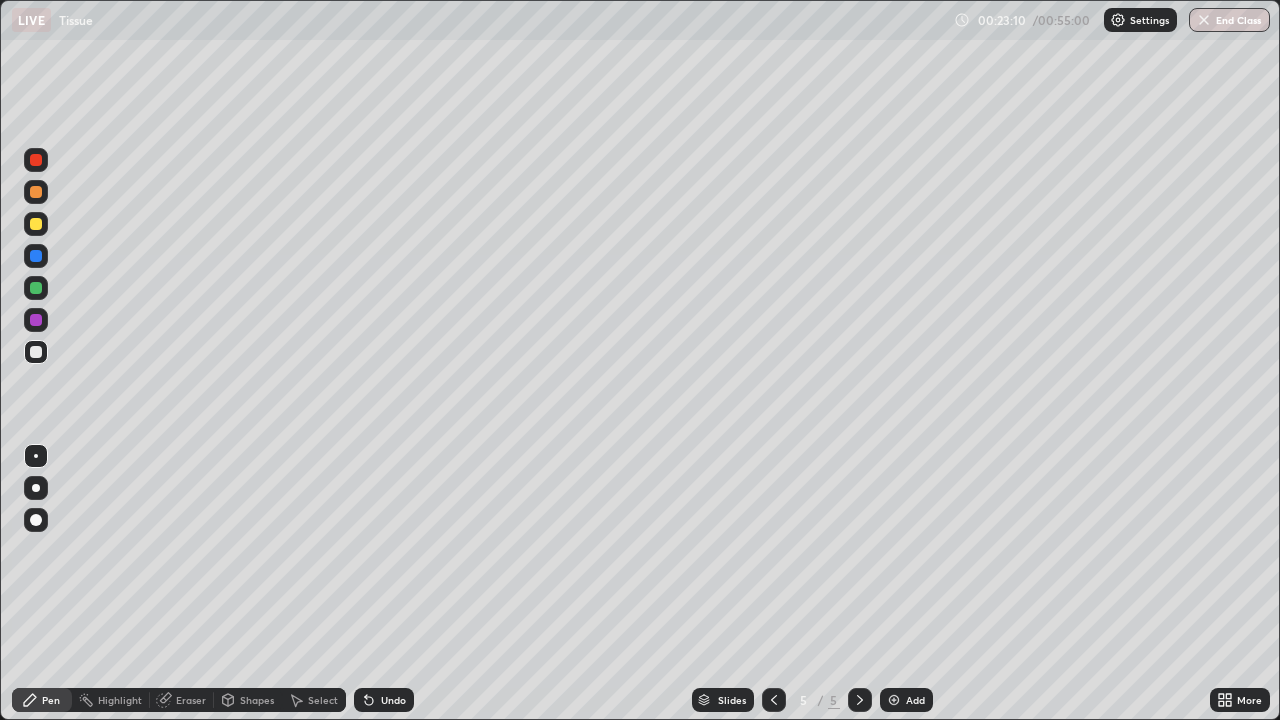 click at bounding box center [36, 224] 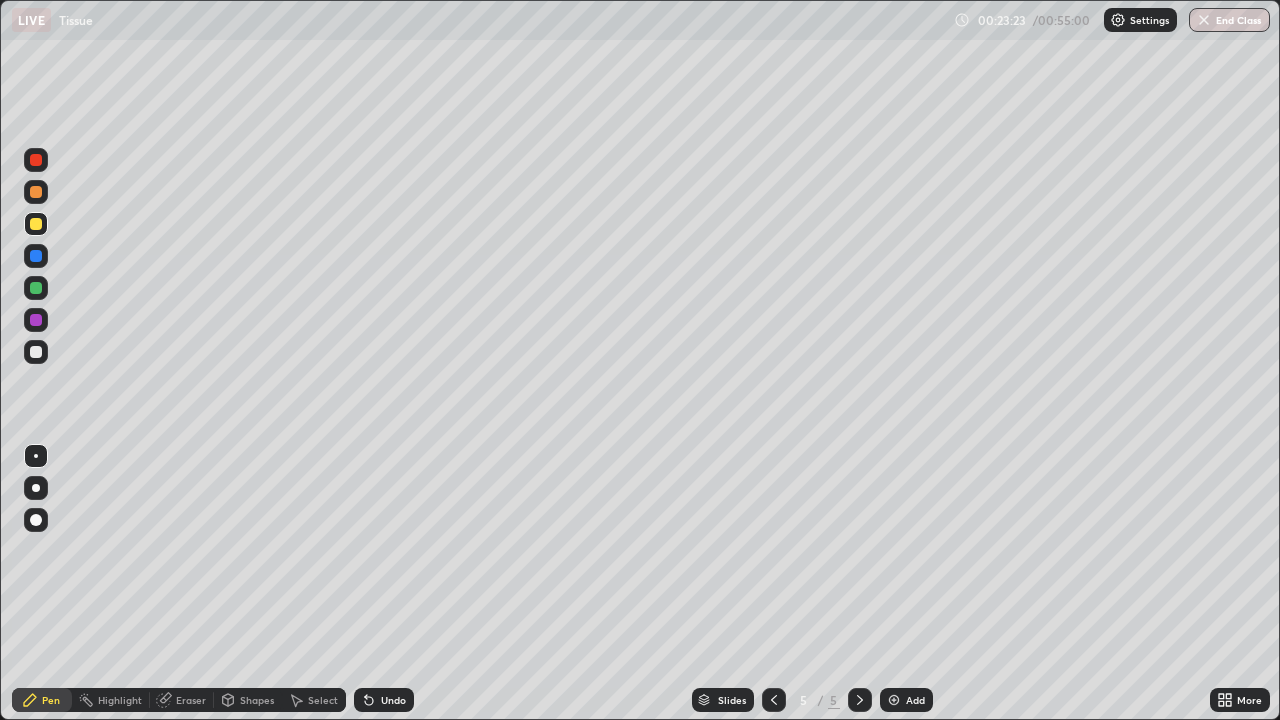 click at bounding box center [36, 352] 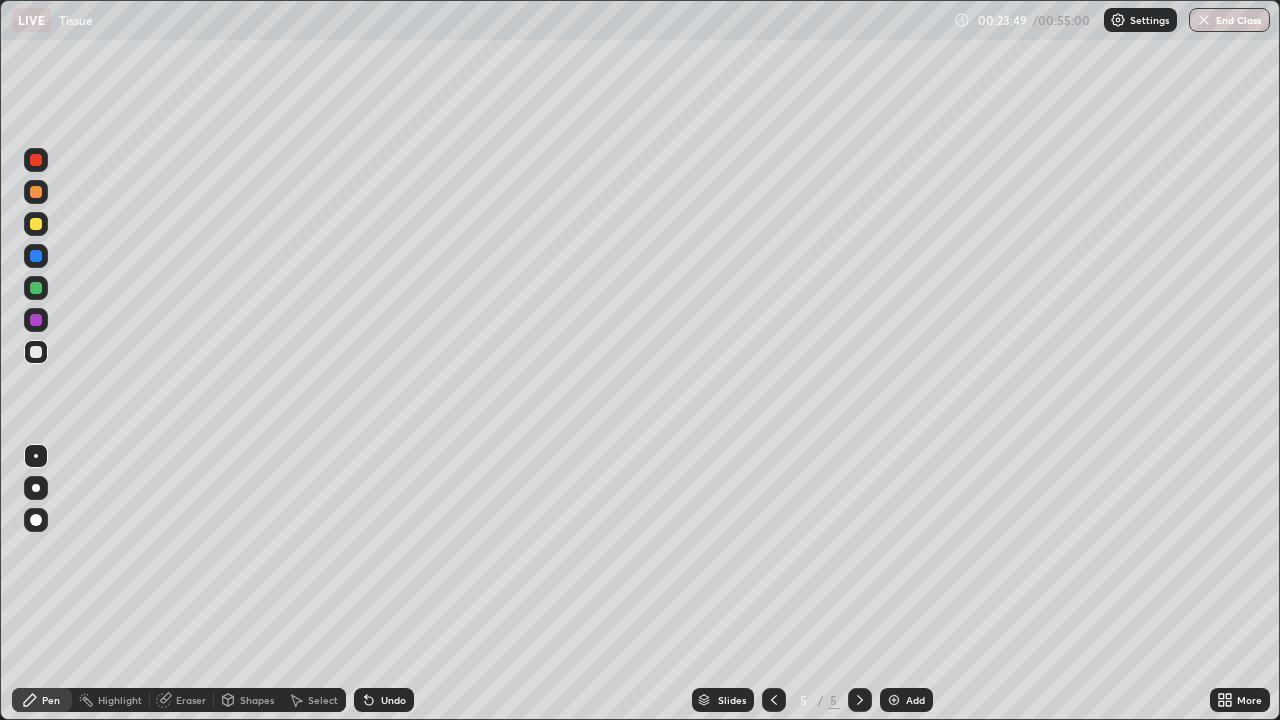 click on "Slides 5 / 5 Add" at bounding box center [812, 700] 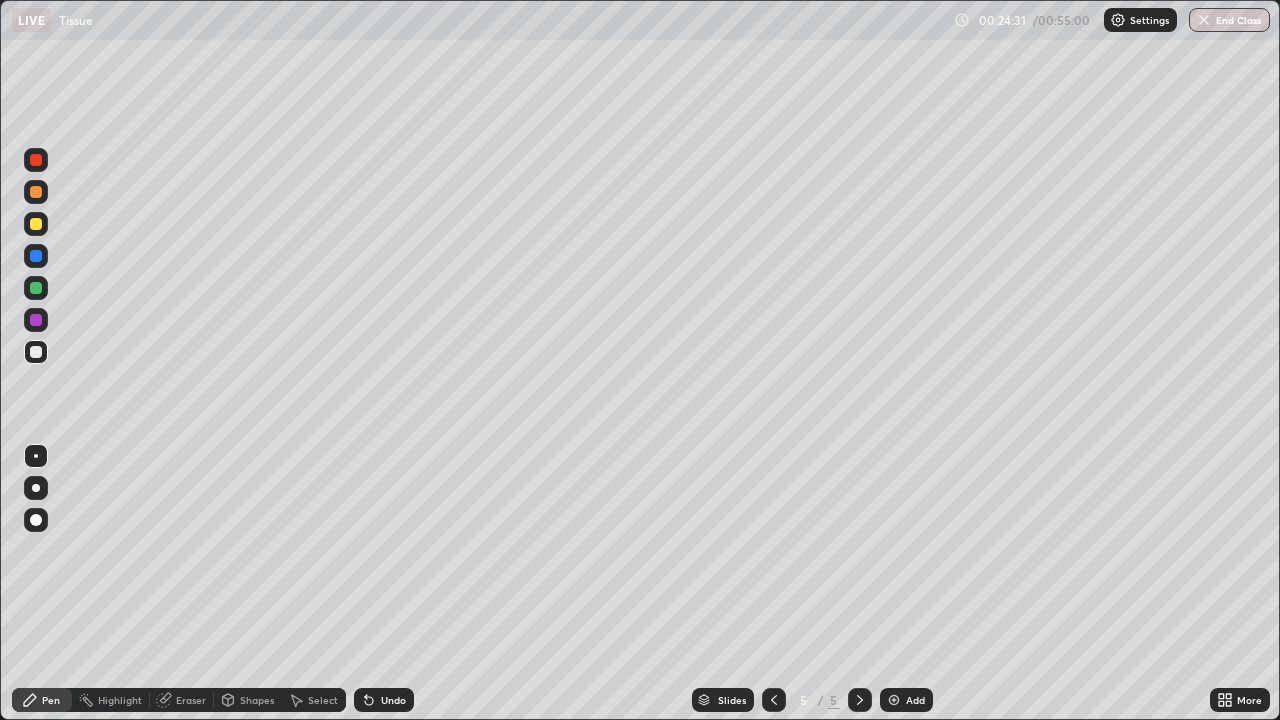 click at bounding box center (36, 320) 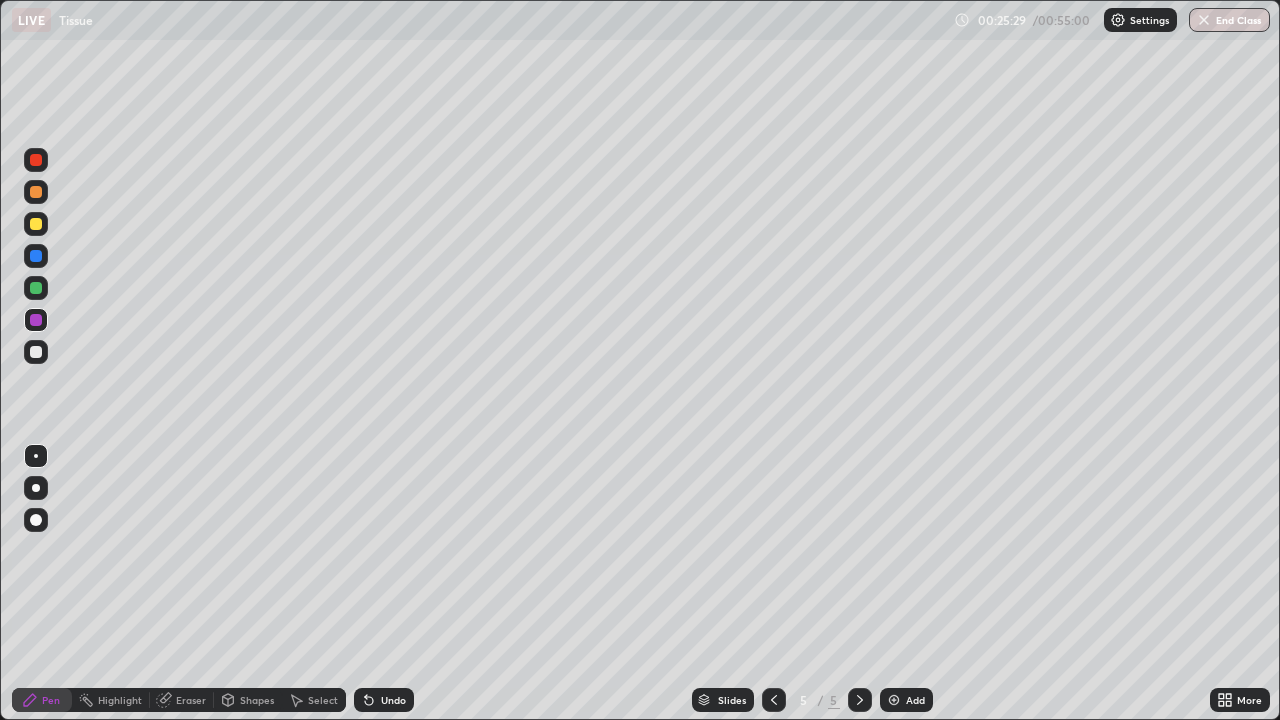 click on "Eraser" at bounding box center [191, 700] 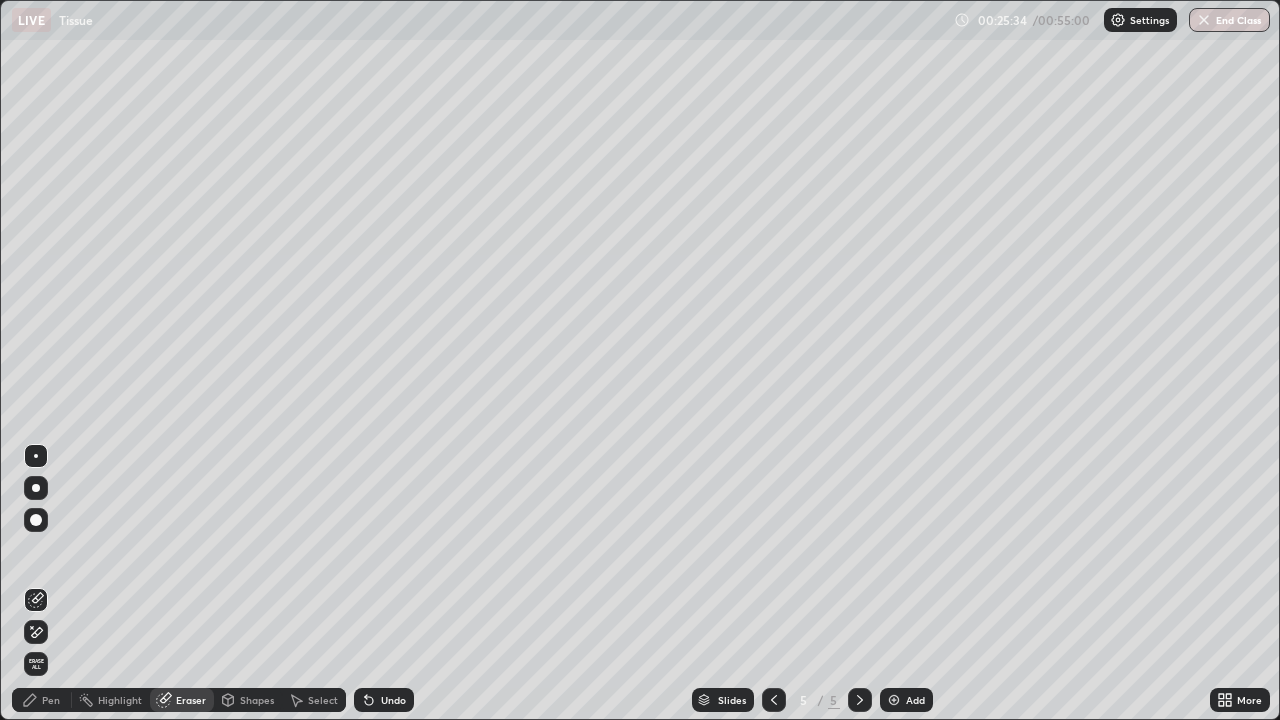 click on "Pen" at bounding box center (42, 700) 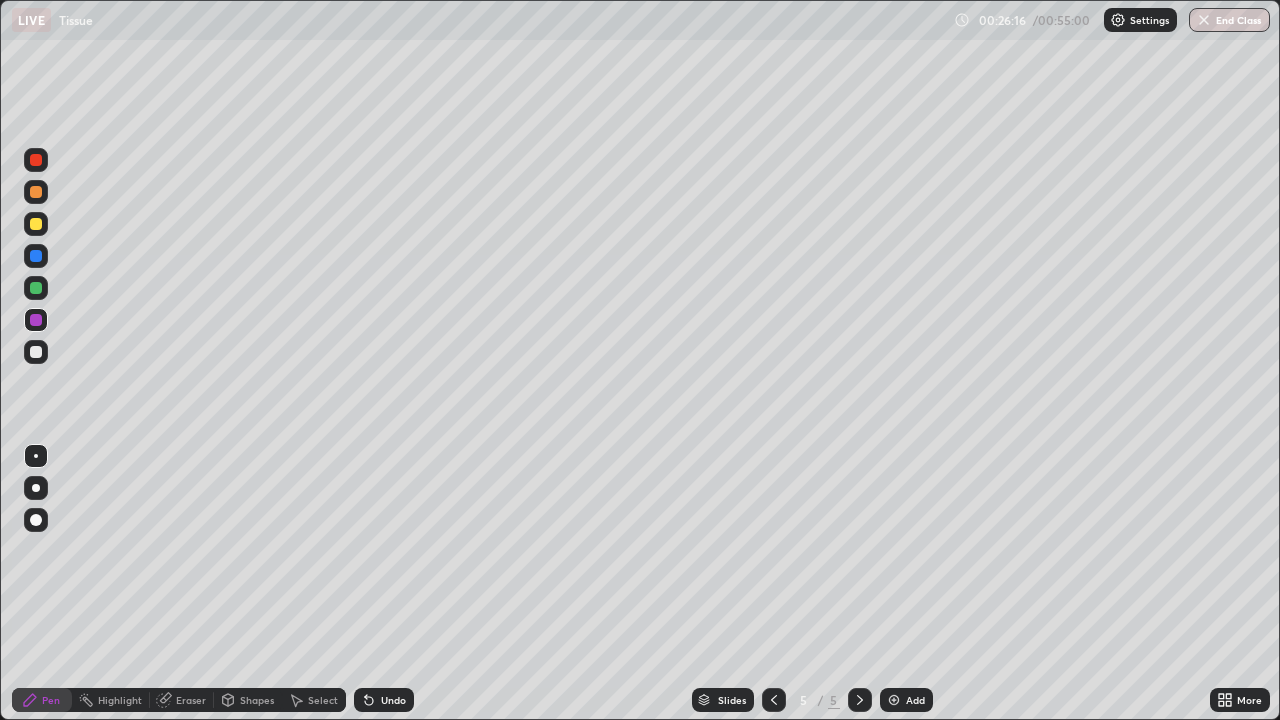click at bounding box center [36, 288] 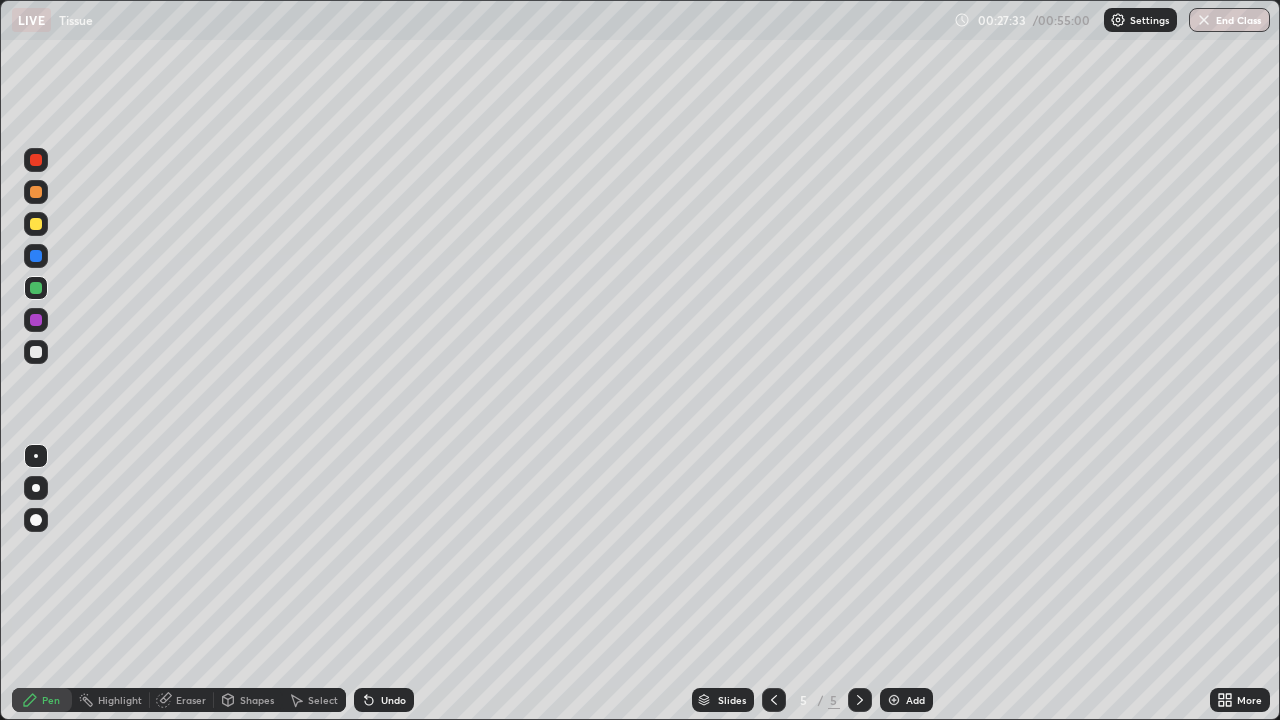 click at bounding box center [36, 320] 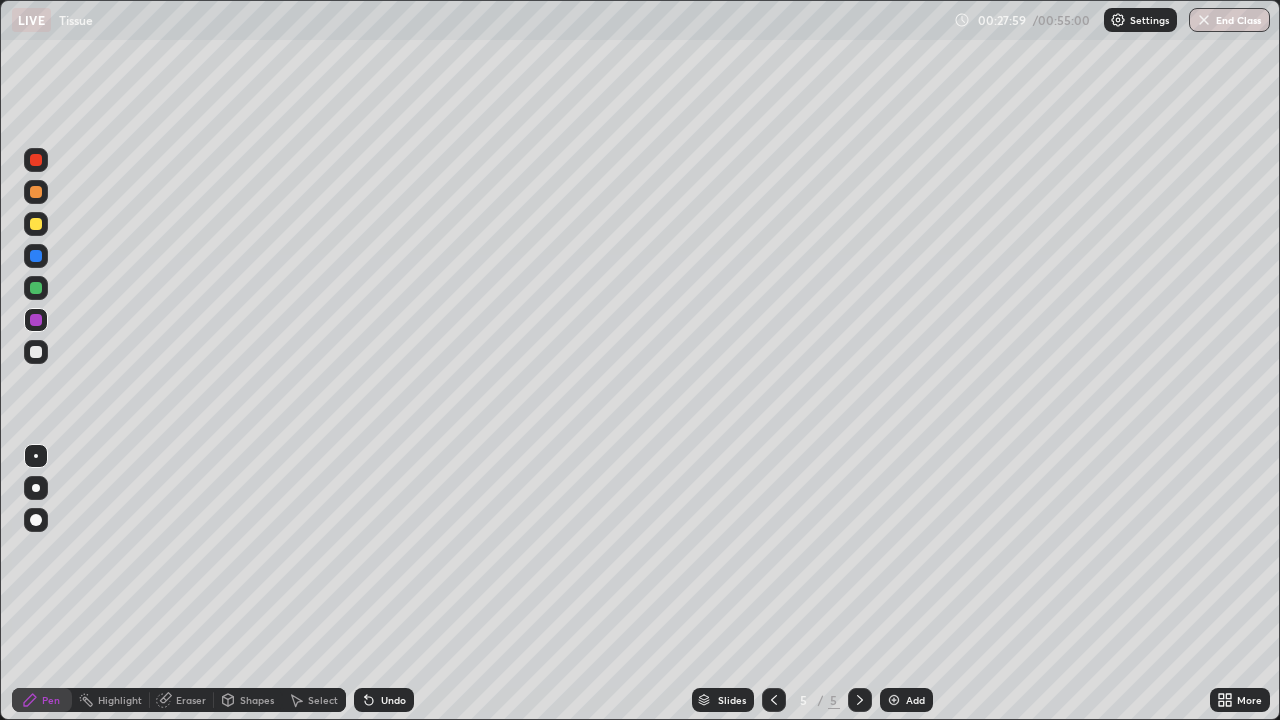 click at bounding box center [36, 224] 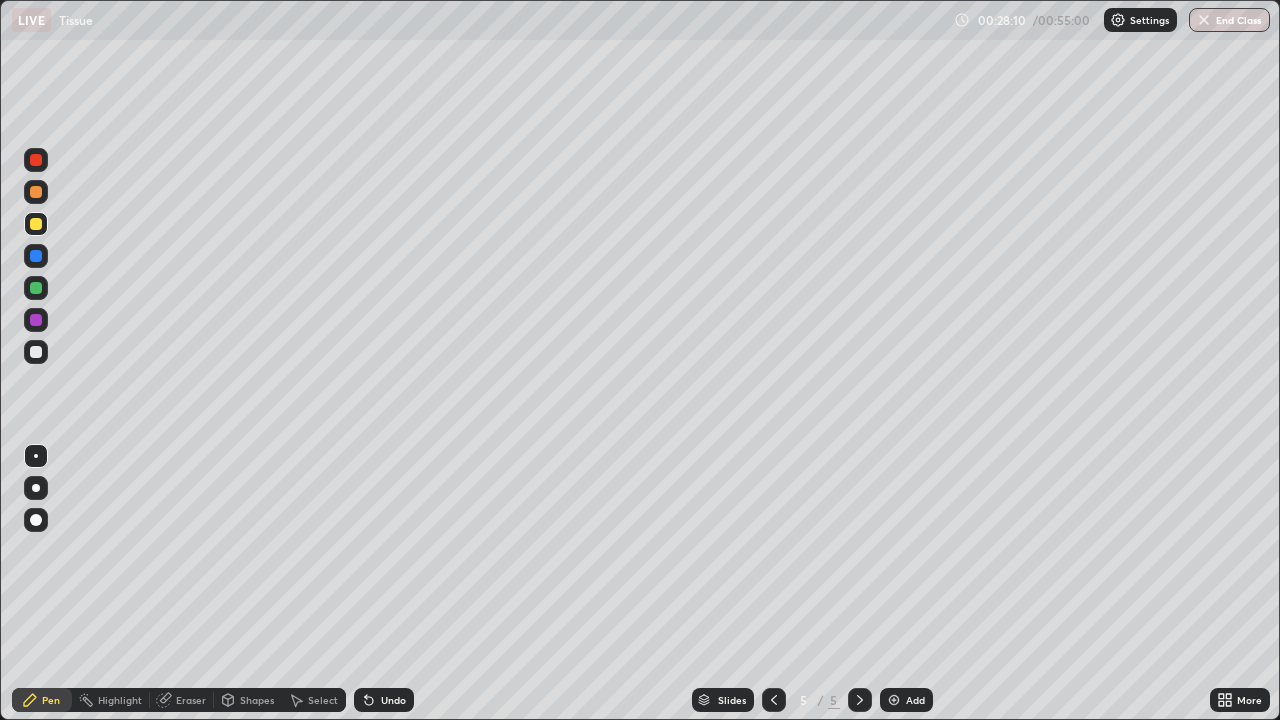 click at bounding box center (36, 352) 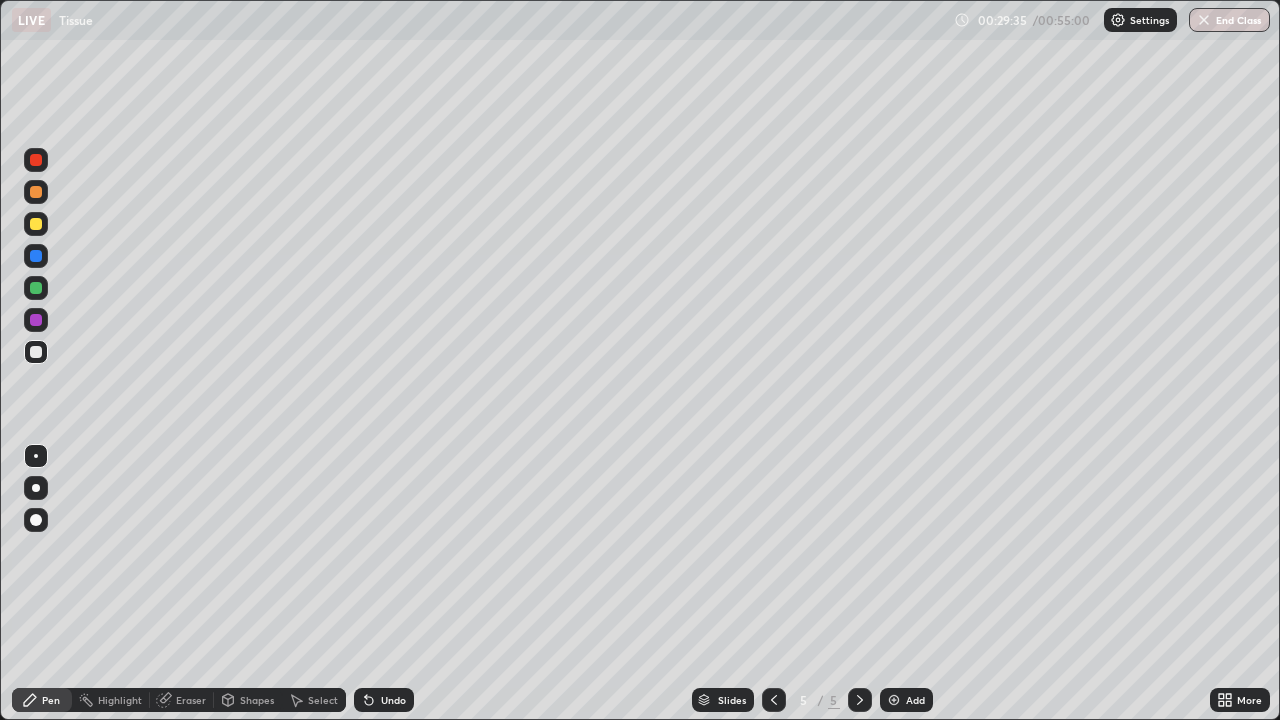 click at bounding box center [36, 224] 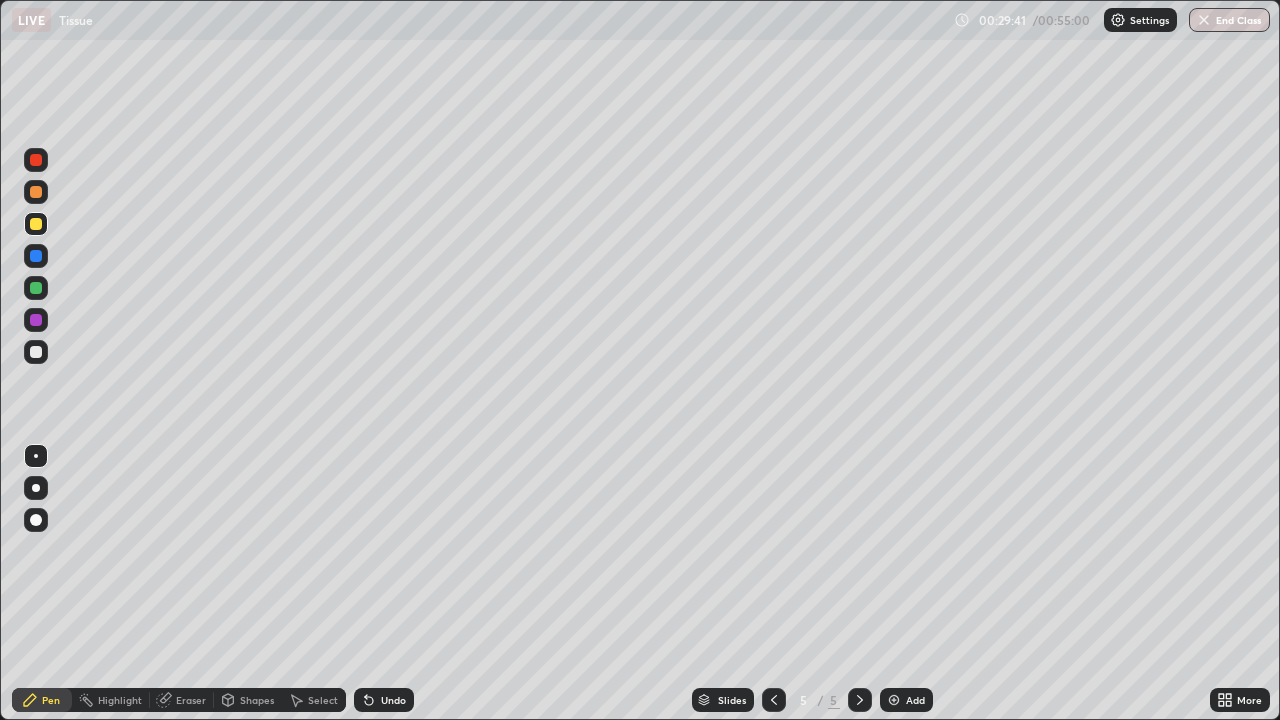 click on "Eraser" at bounding box center (191, 700) 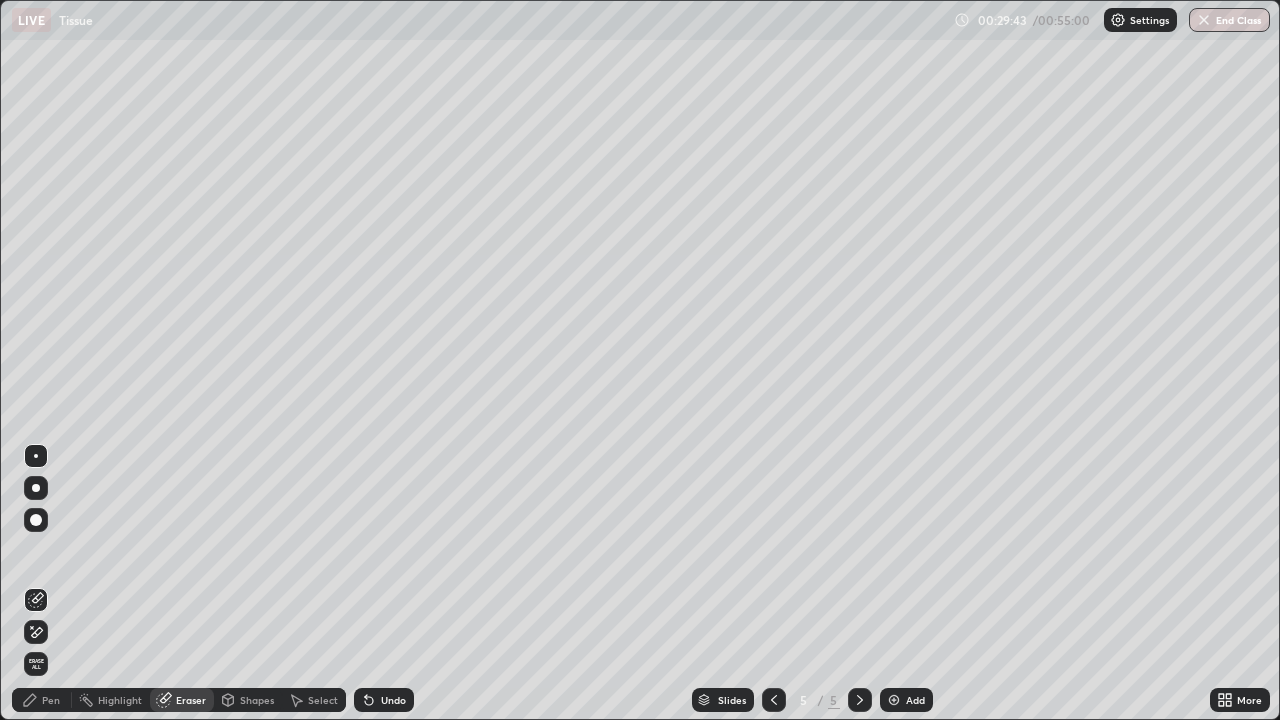 click on "Pen" at bounding box center [51, 700] 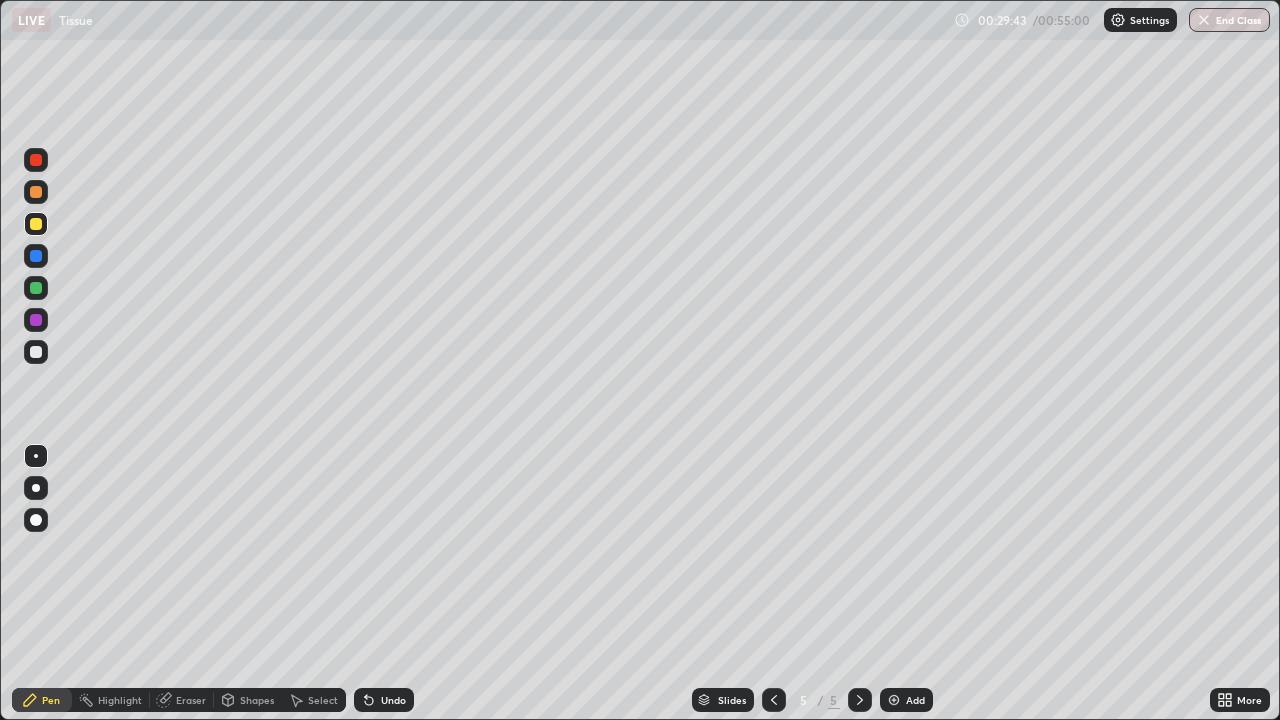 click at bounding box center (36, 352) 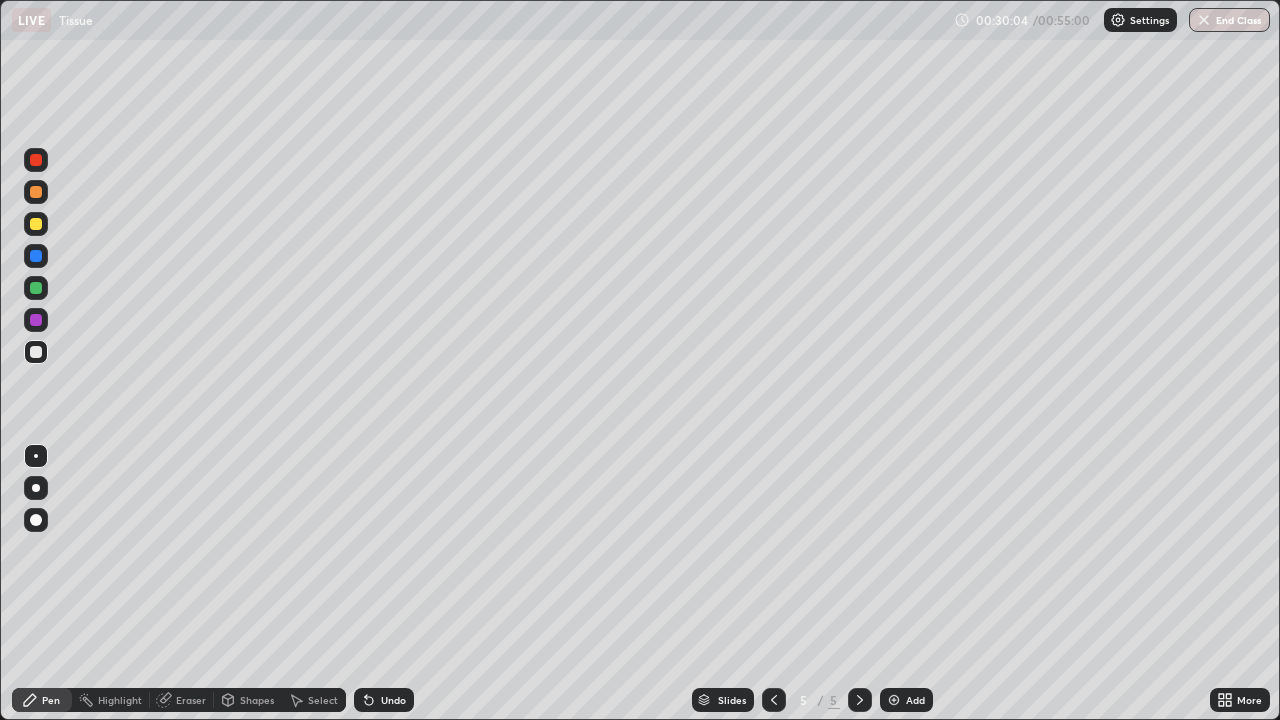 click at bounding box center [36, 224] 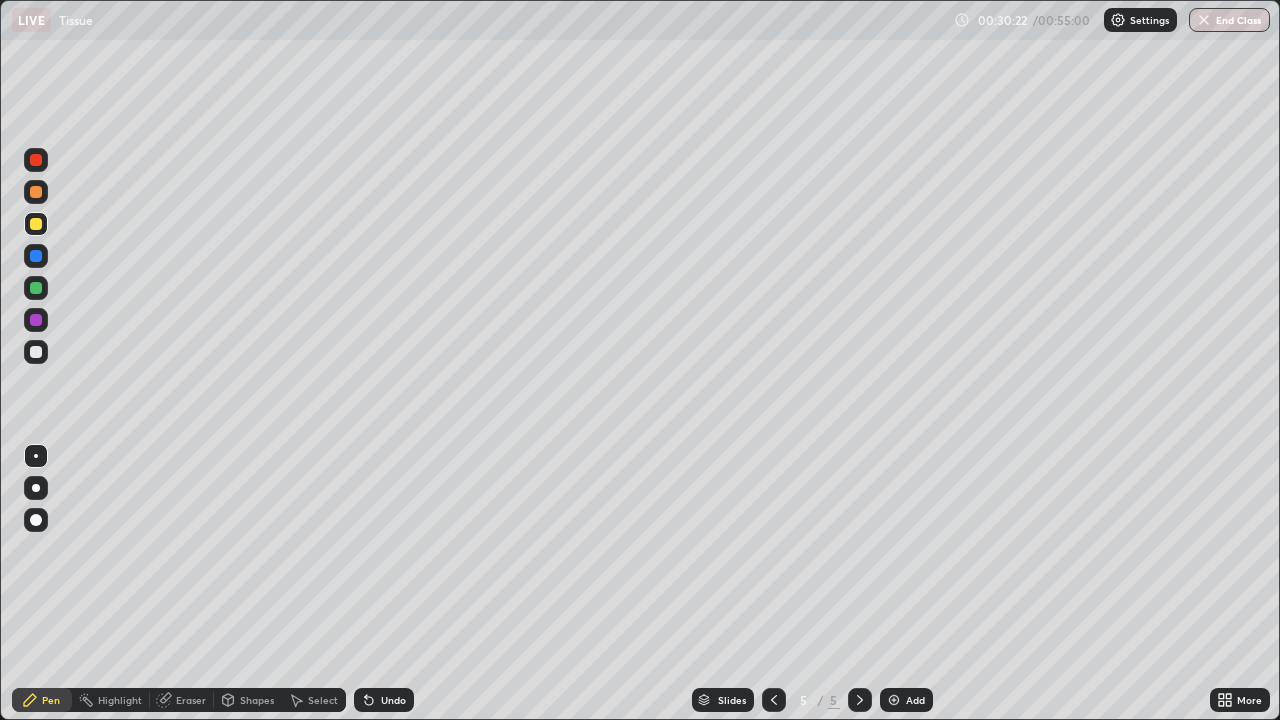 click at bounding box center (36, 352) 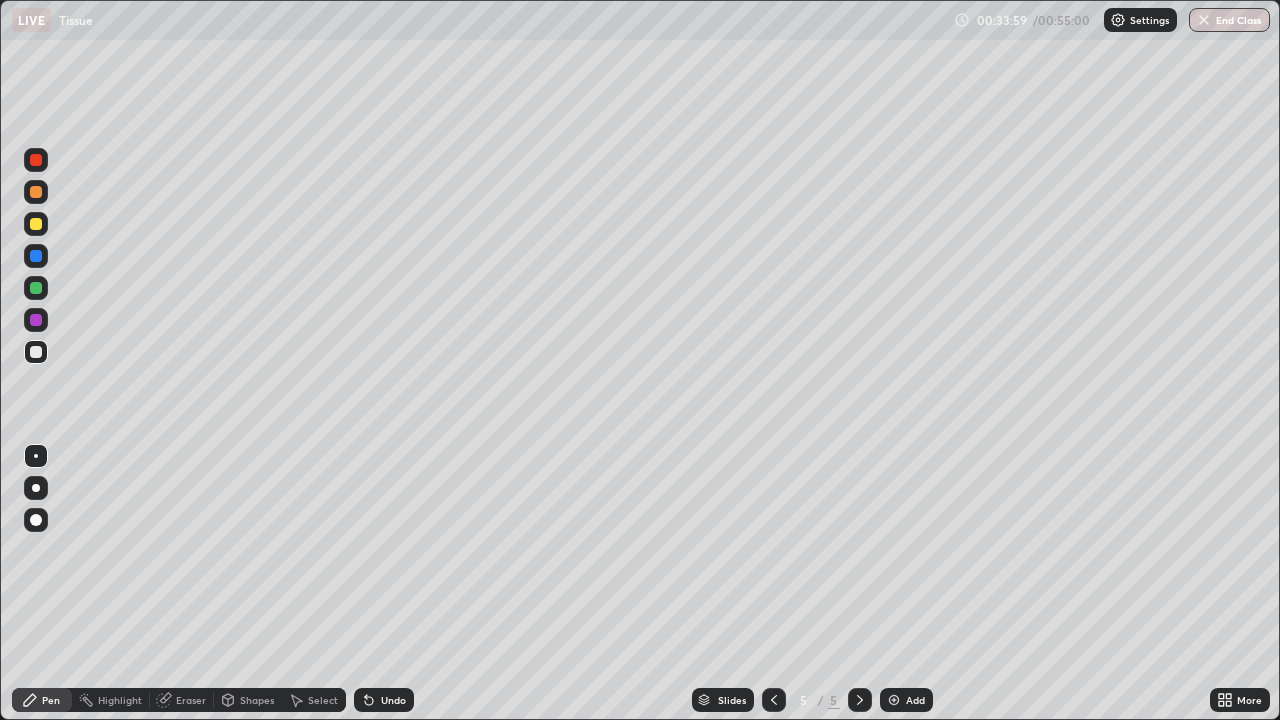 click at bounding box center (36, 160) 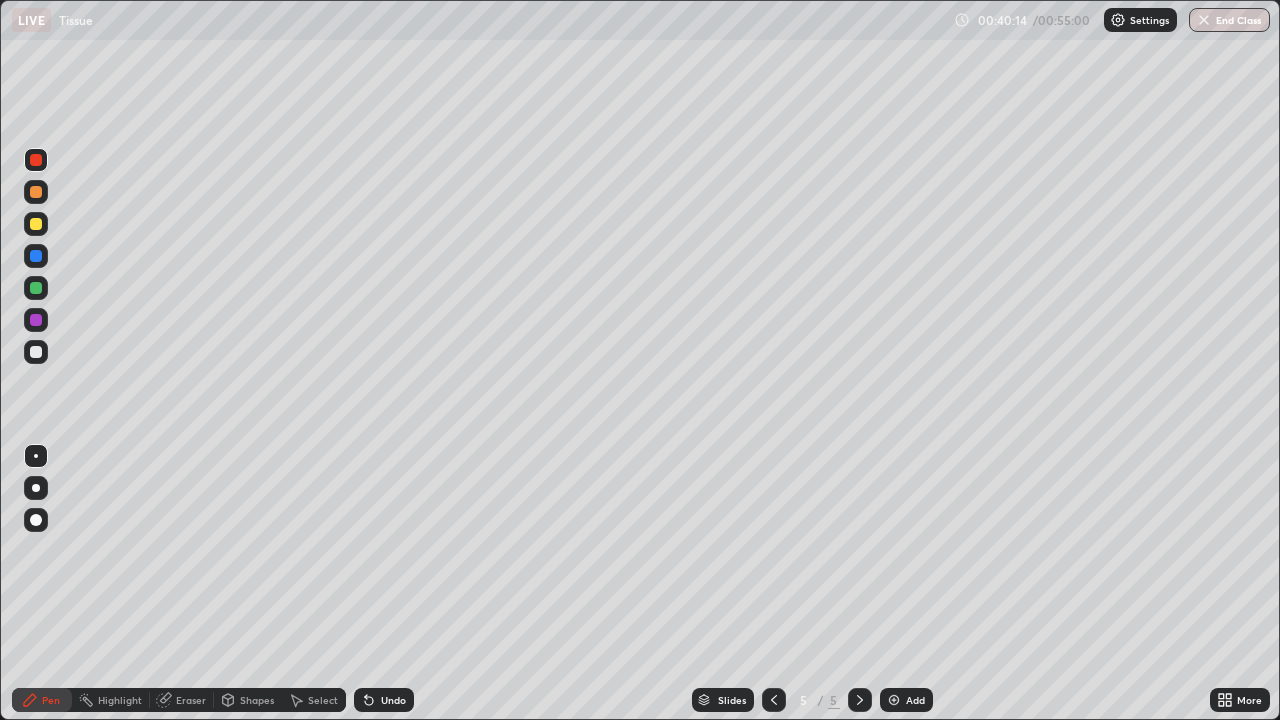 click at bounding box center [894, 700] 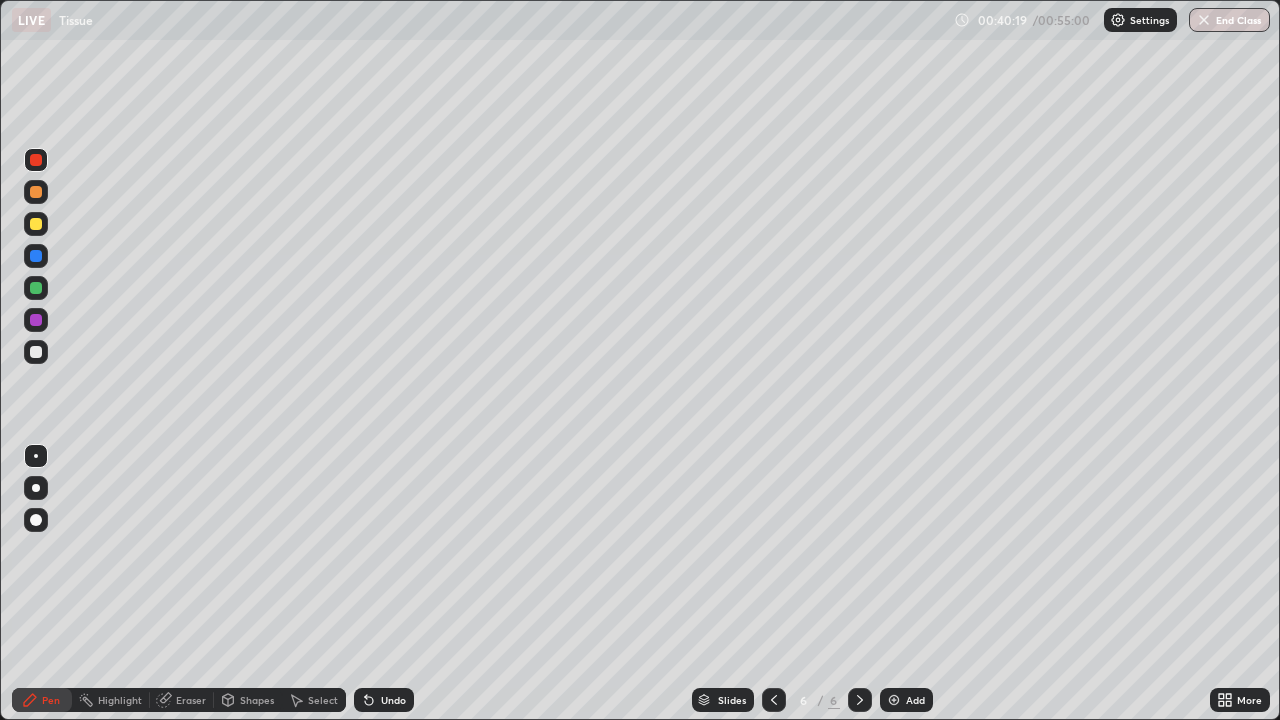 click at bounding box center (36, 224) 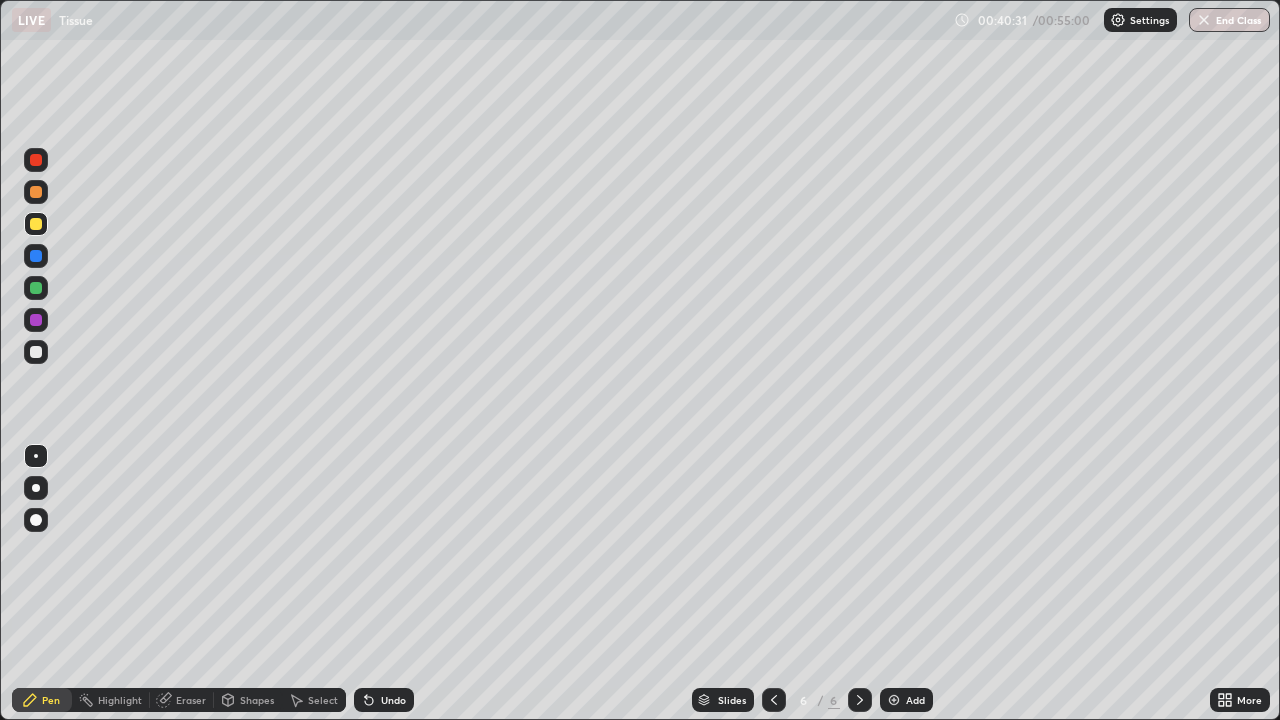 click at bounding box center [36, 352] 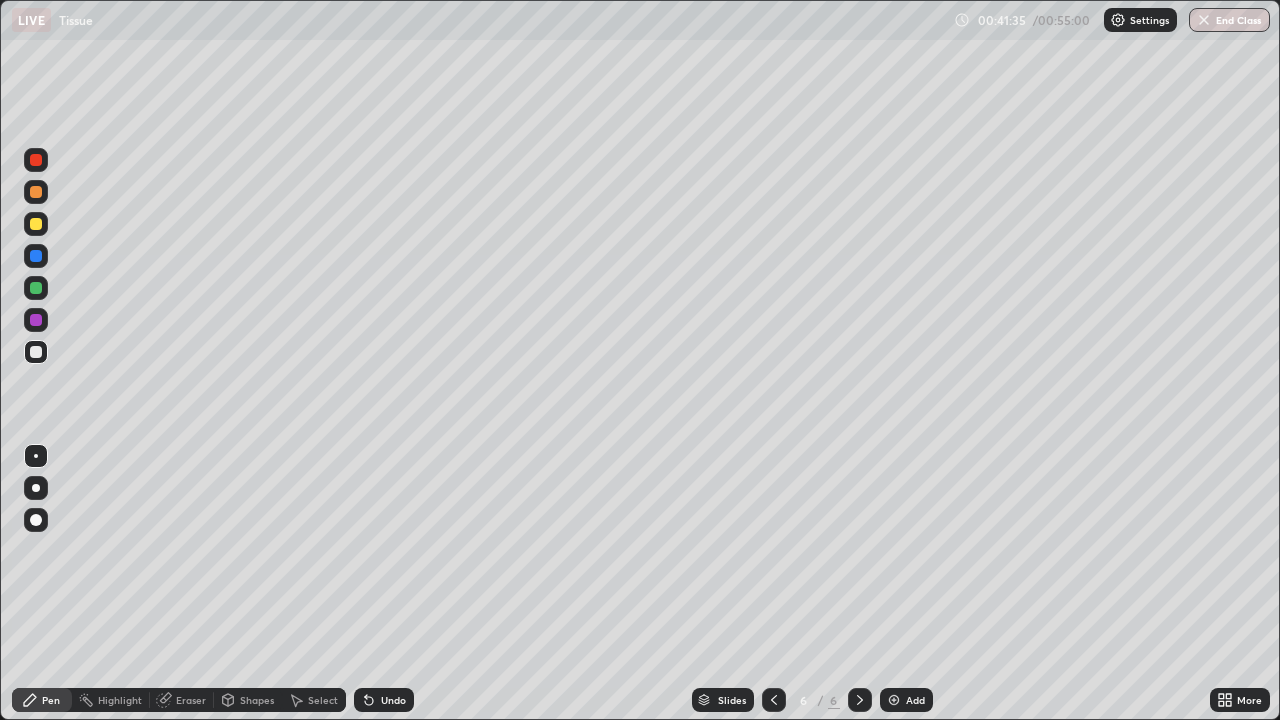 click at bounding box center [36, 224] 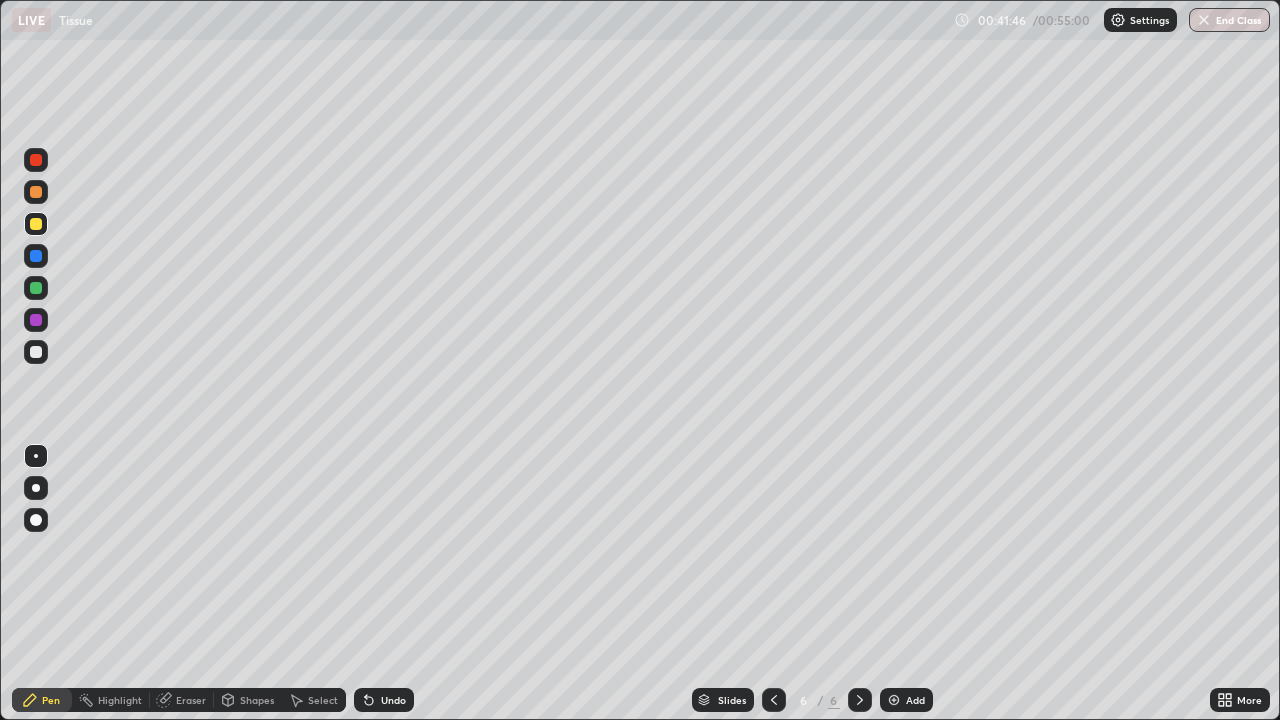 click at bounding box center (36, 352) 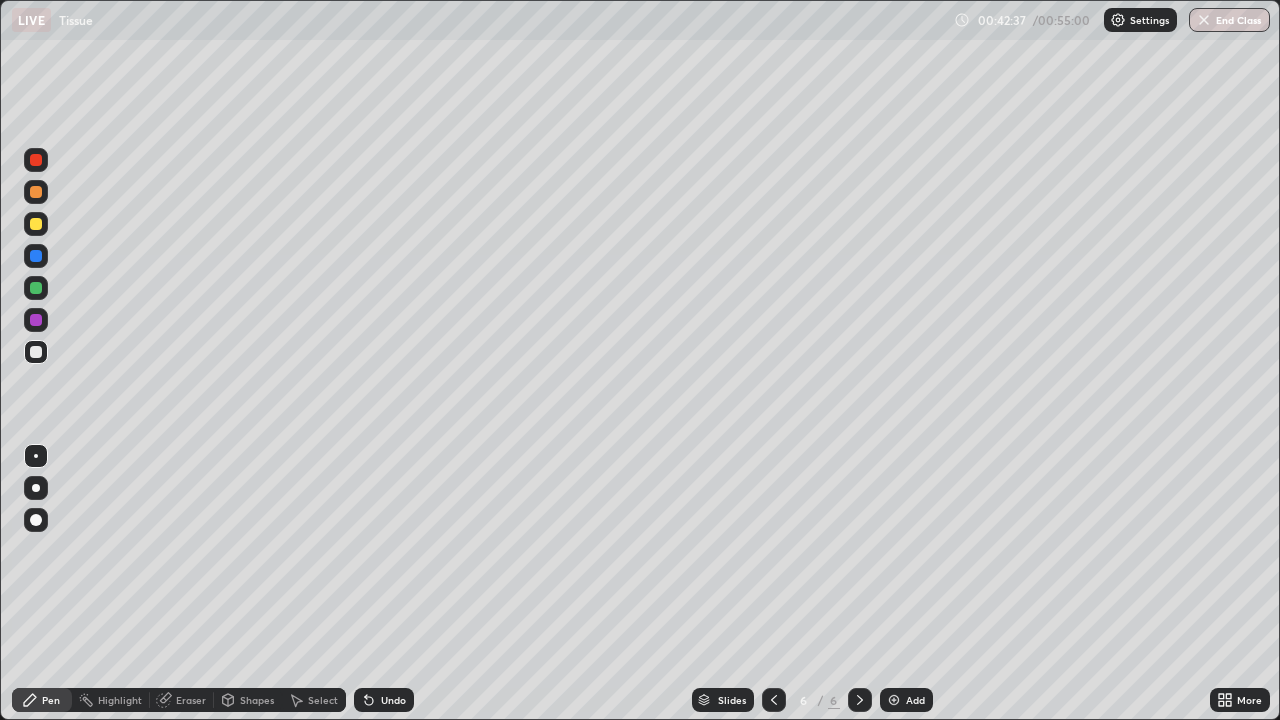 click at bounding box center (36, 288) 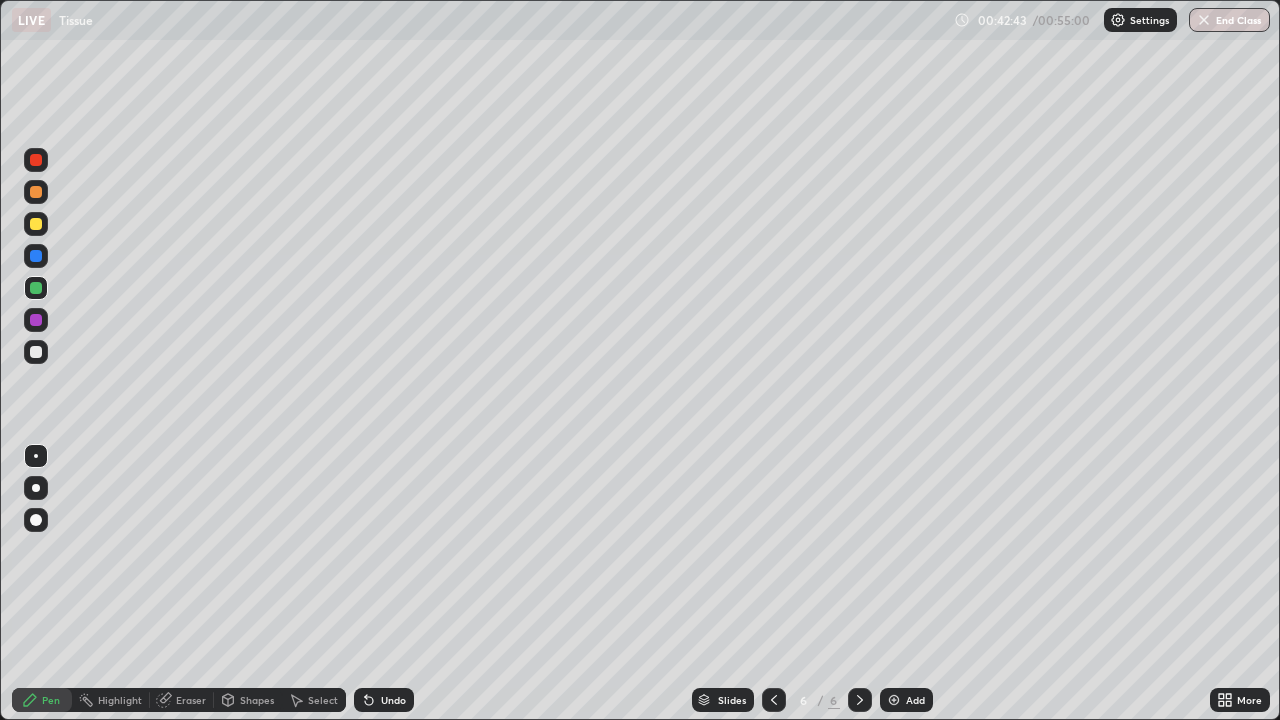 click at bounding box center [36, 352] 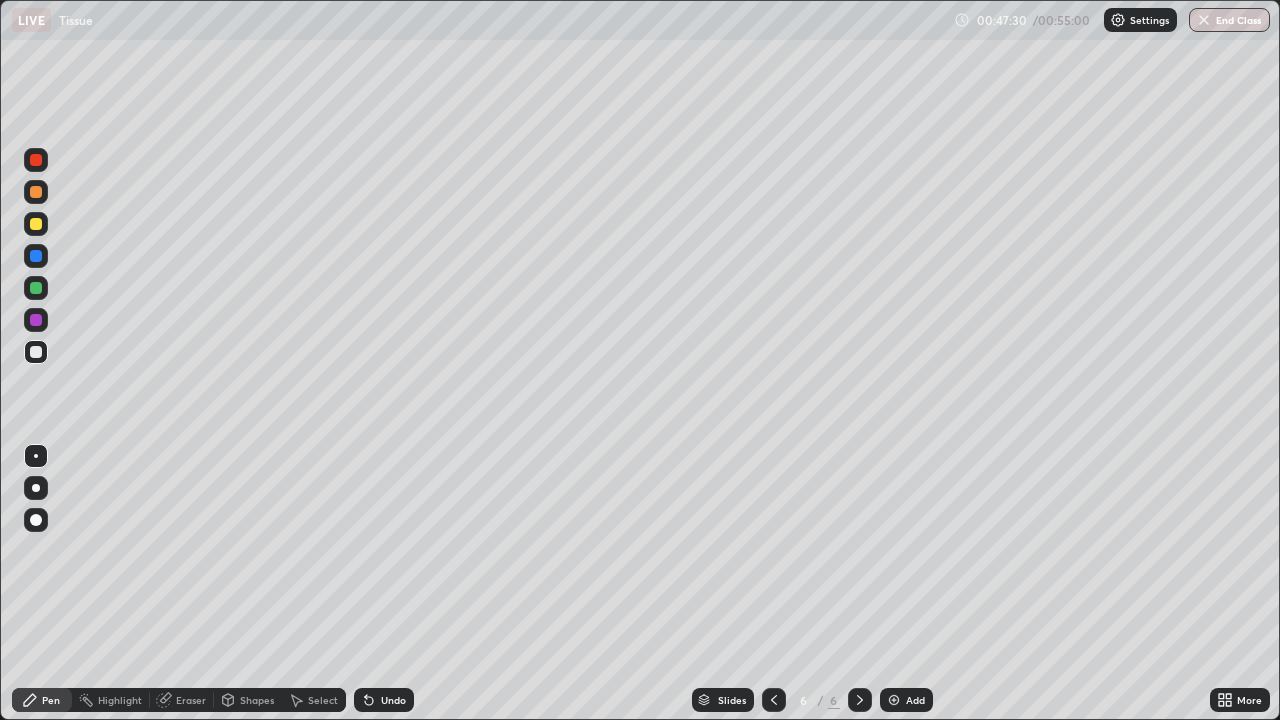 click on "Add" at bounding box center (915, 700) 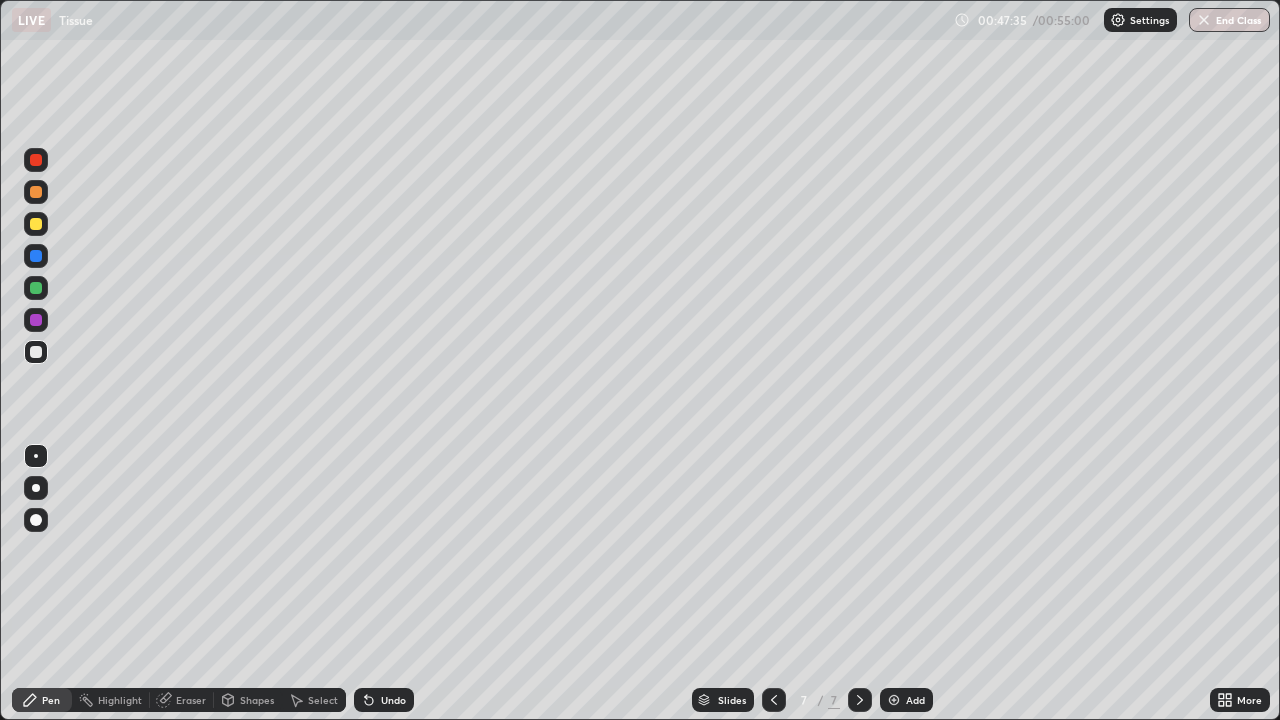 click at bounding box center [36, 224] 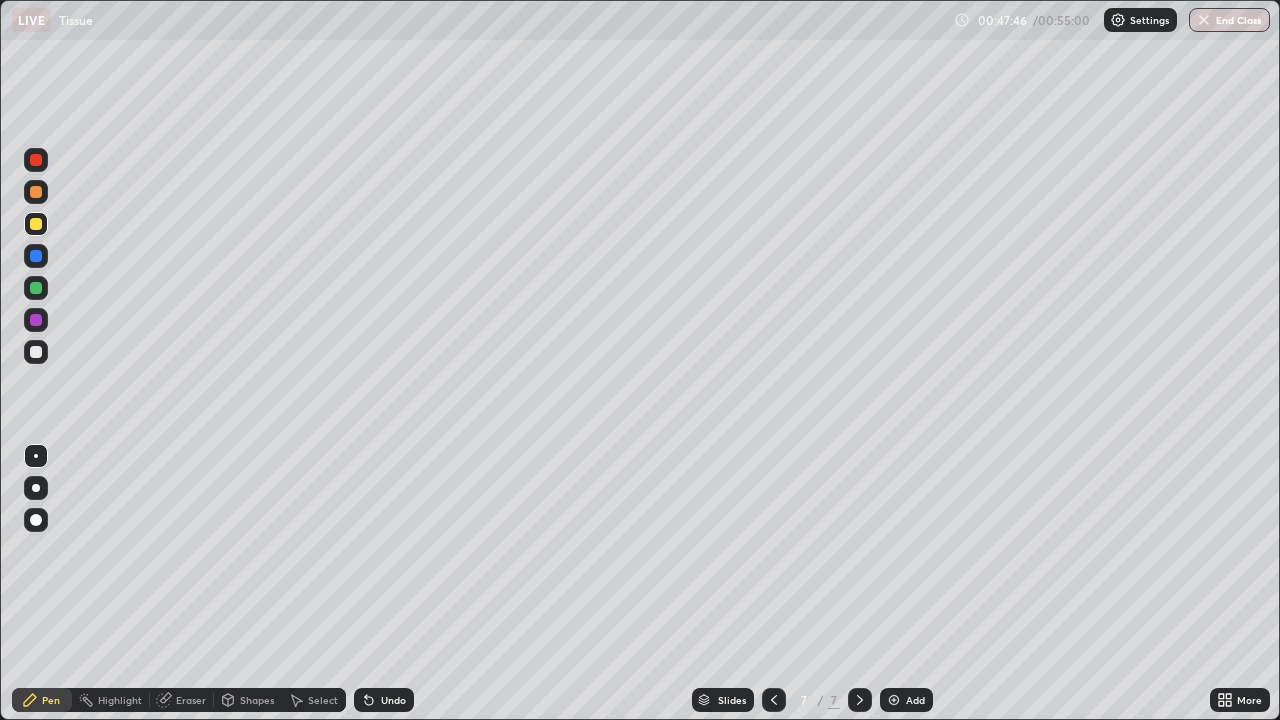 click at bounding box center [36, 352] 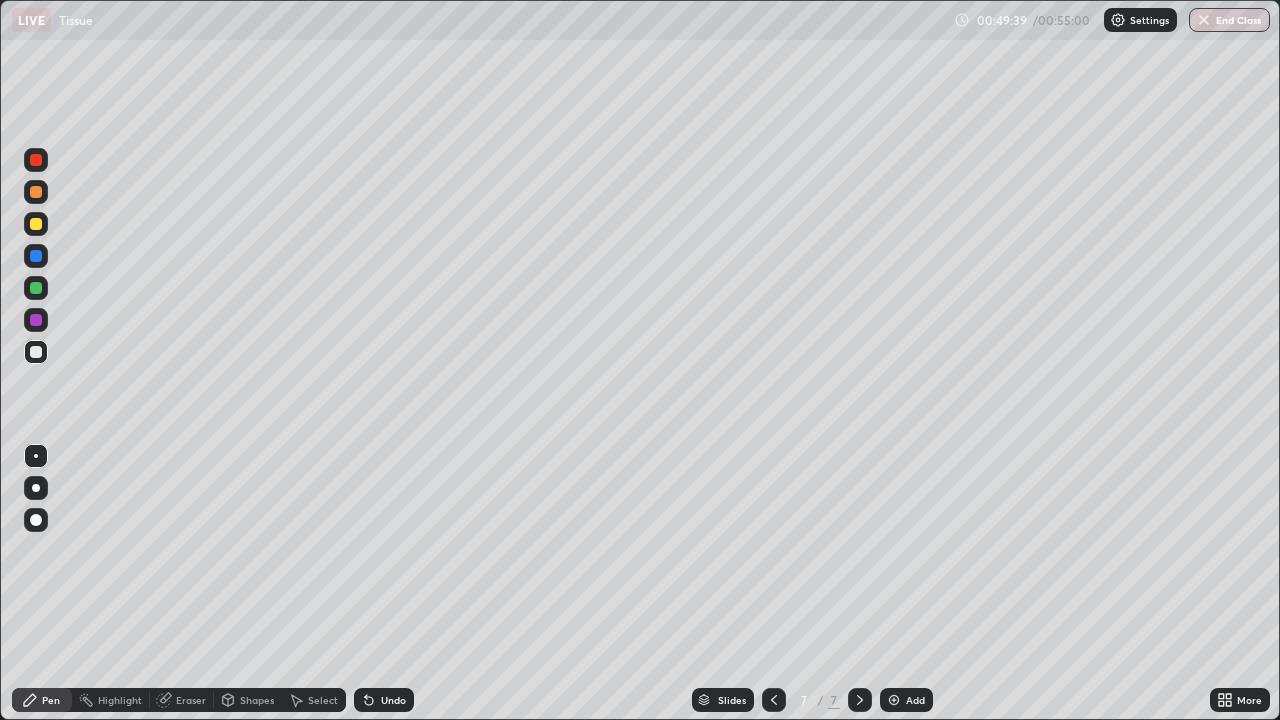 click at bounding box center [36, 288] 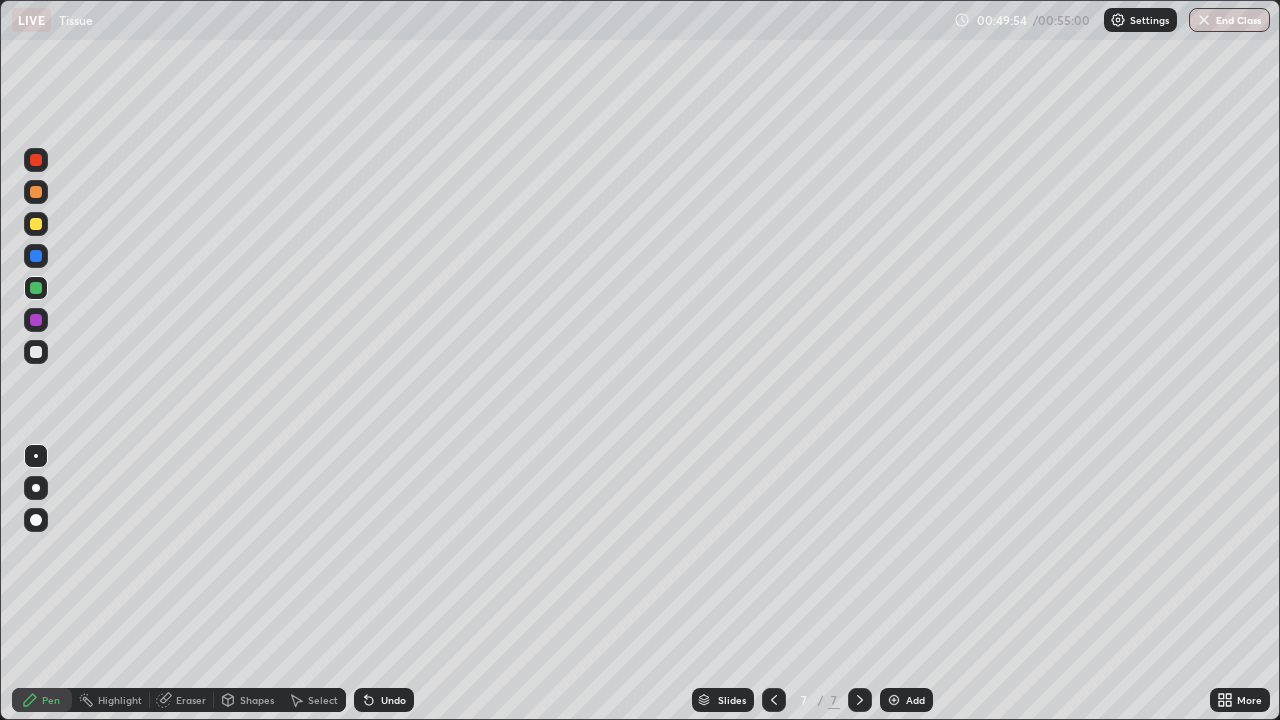 click at bounding box center [36, 352] 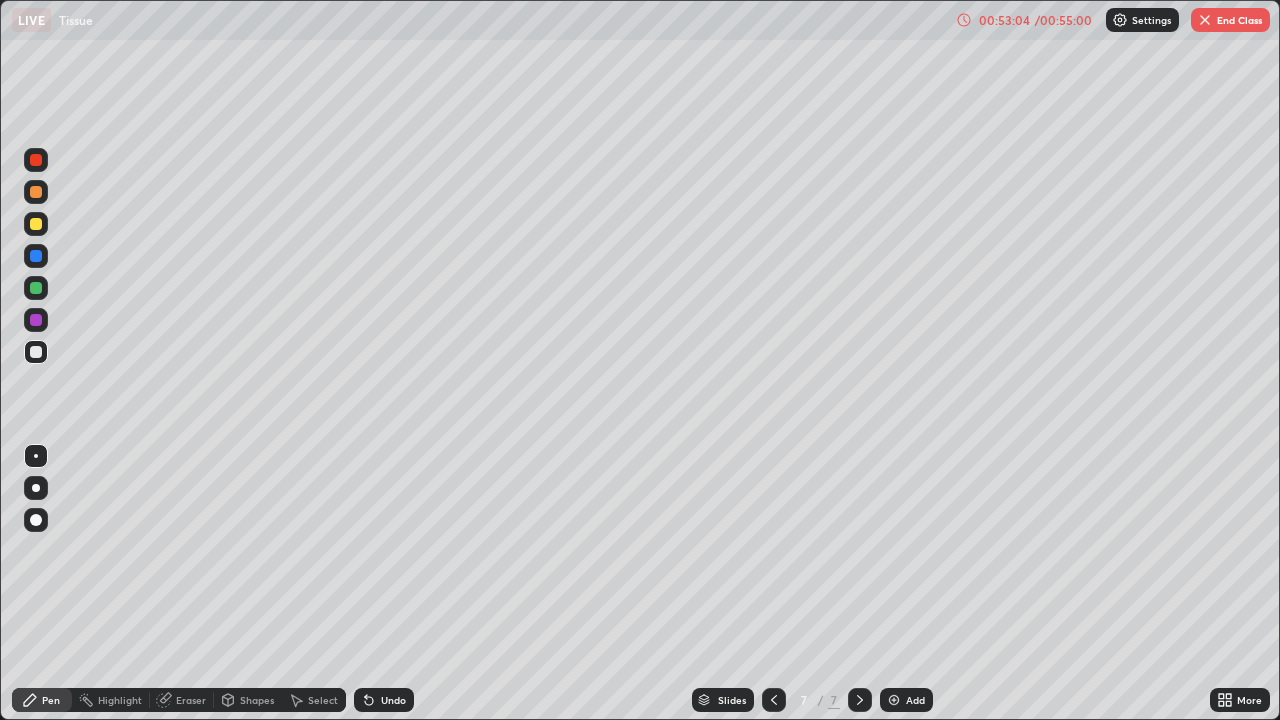click on "End Class" at bounding box center (1230, 20) 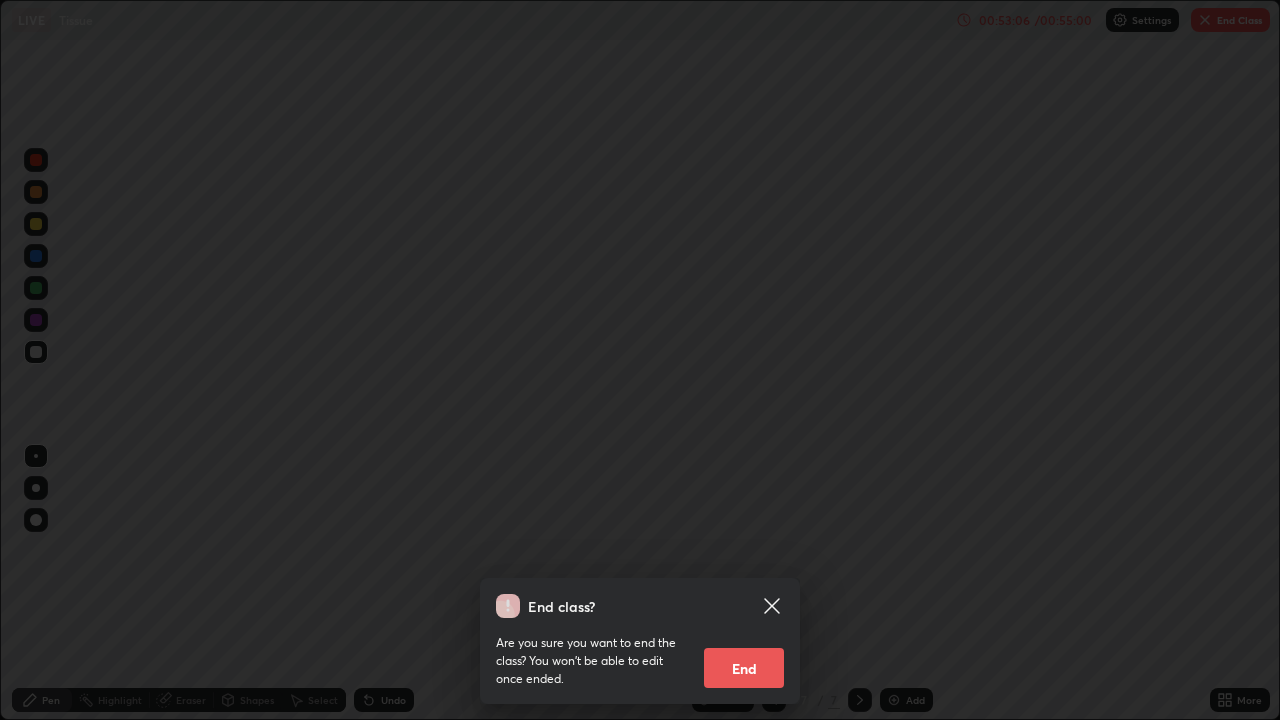 click on "End" at bounding box center (744, 668) 